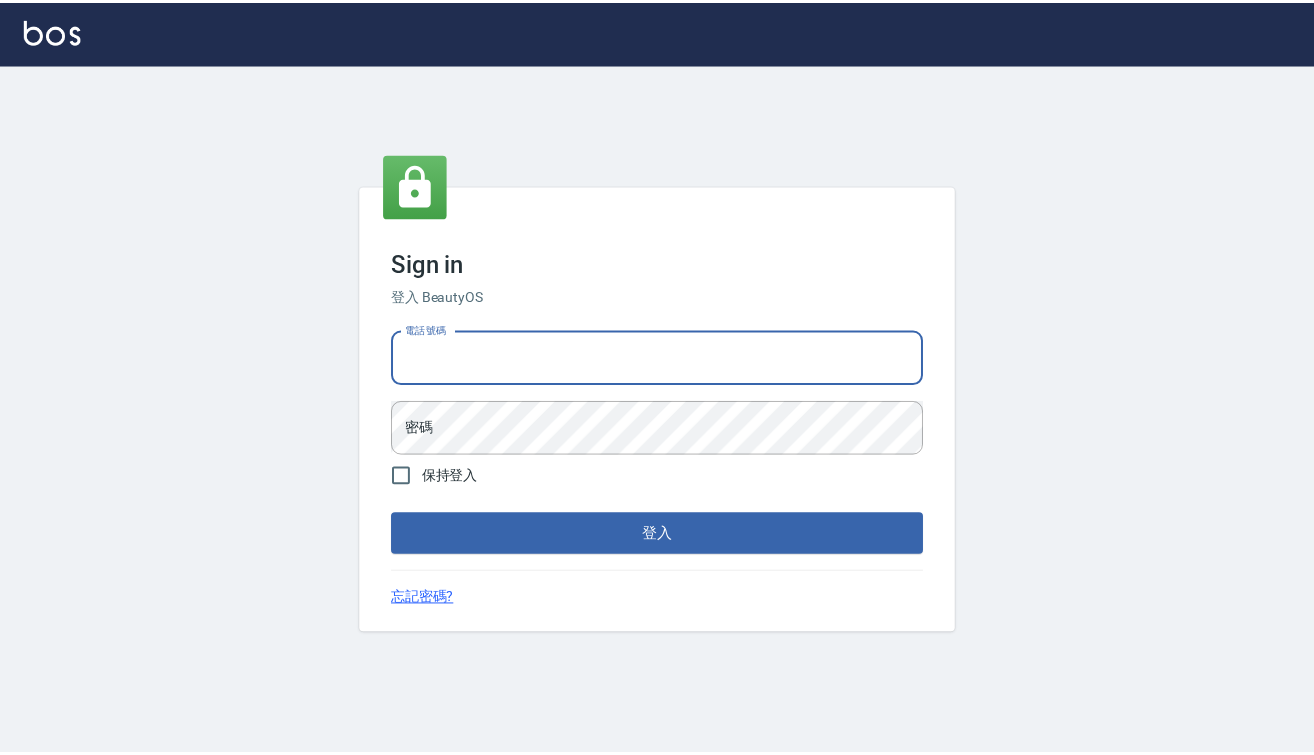 scroll, scrollTop: 0, scrollLeft: 0, axis: both 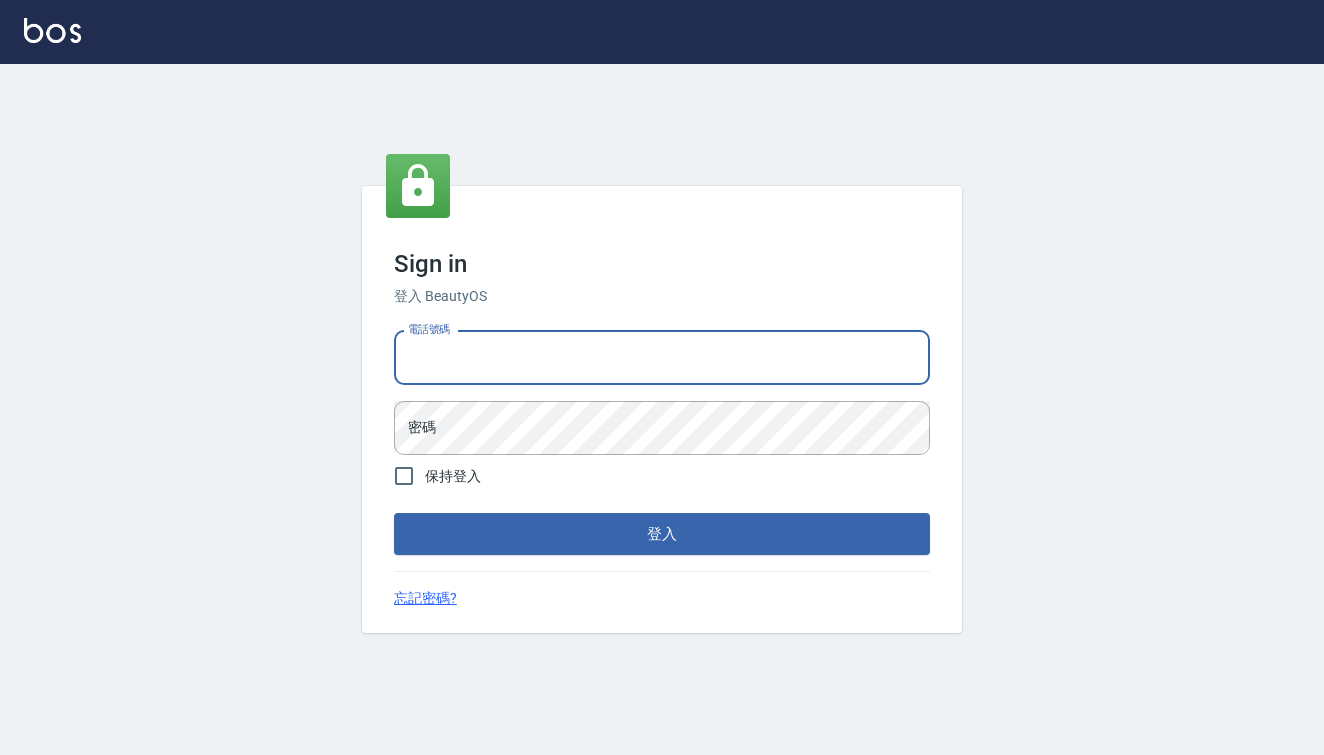 type on "[PHONE]" 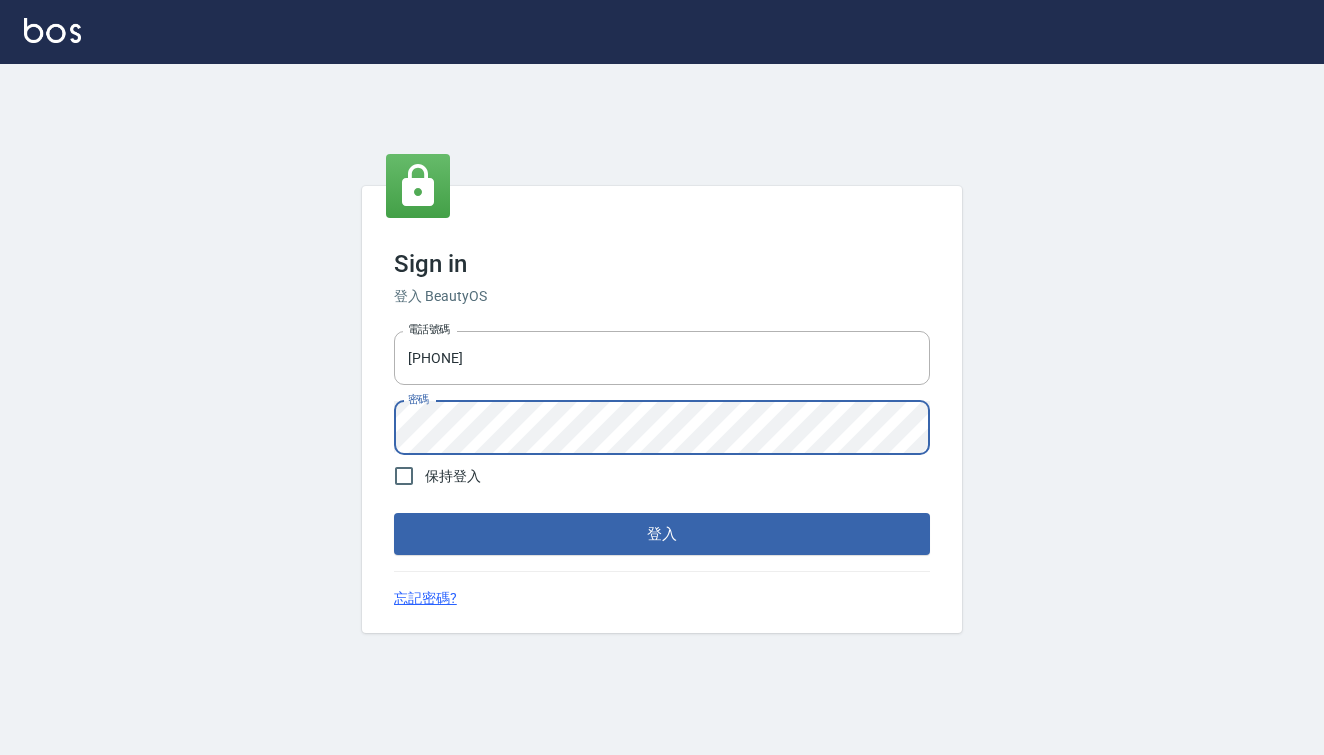 click on "登入" at bounding box center (662, 534) 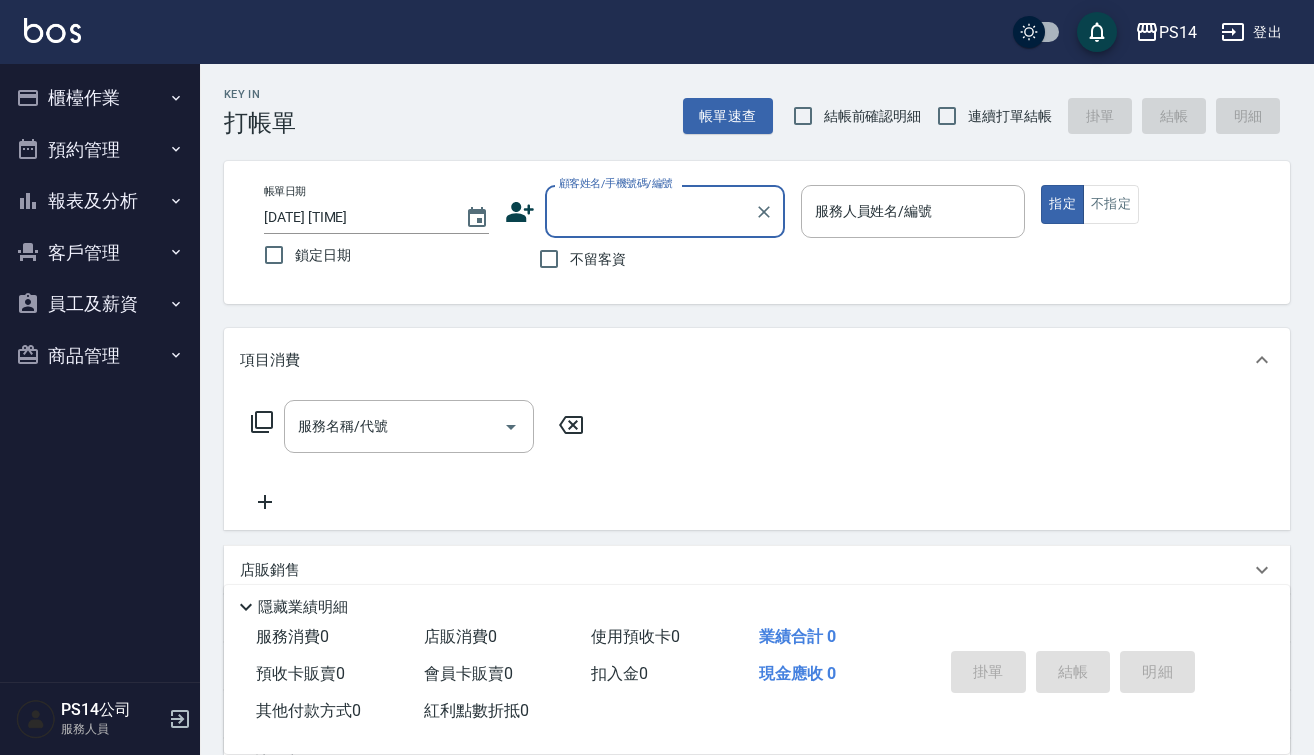 click on "報表及分析" at bounding box center [100, 201] 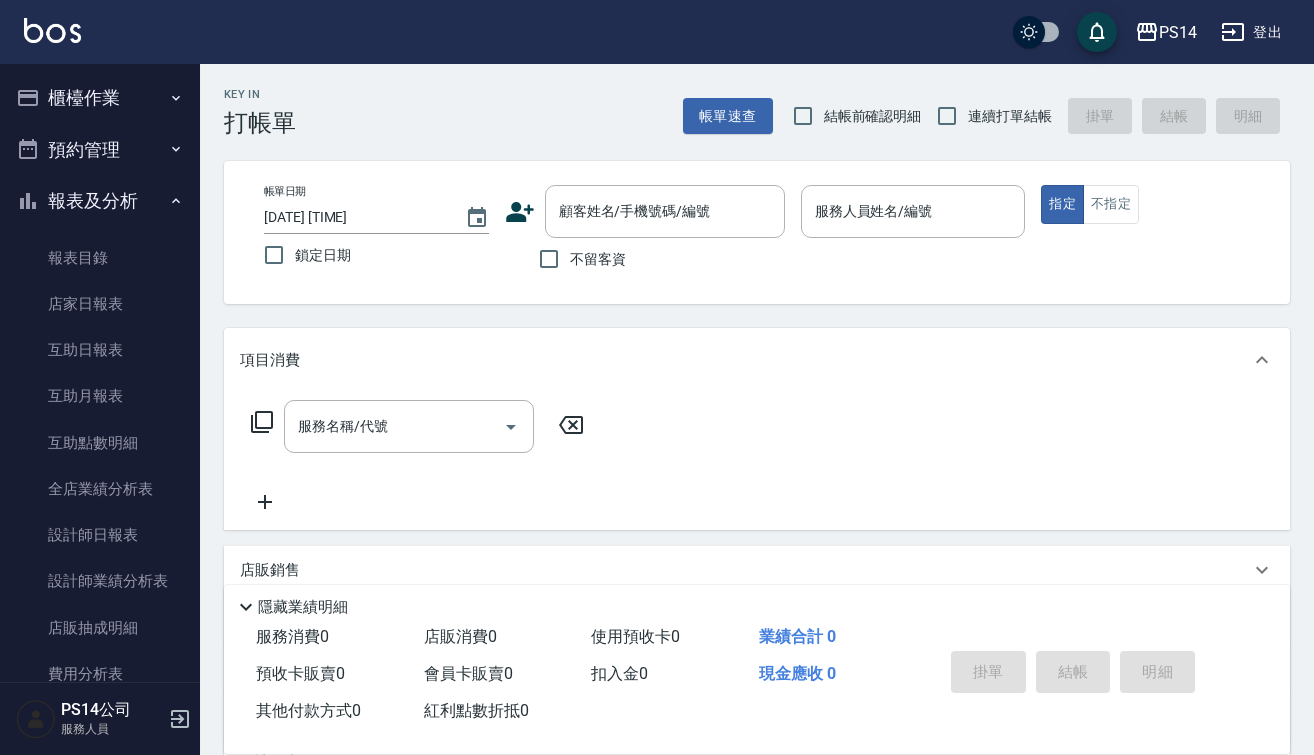 click on "櫃檯作業" at bounding box center [100, 98] 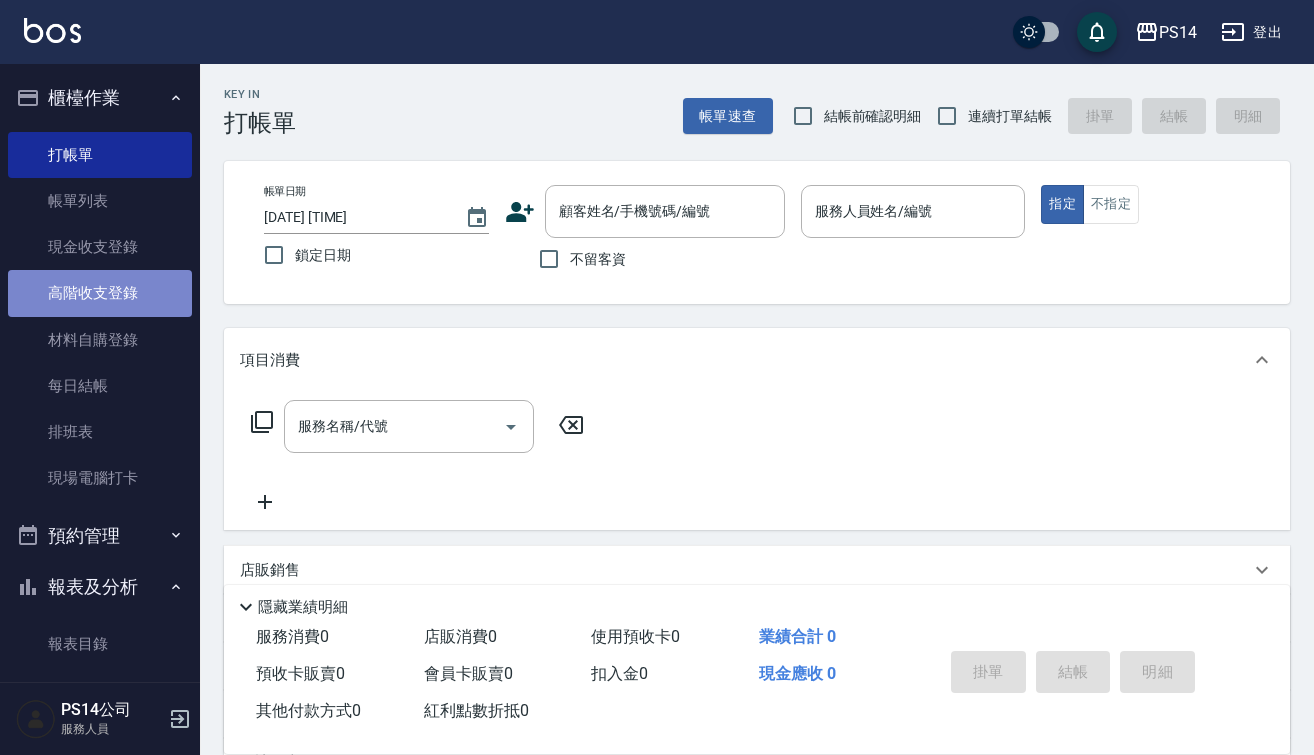 click on "高階收支登錄" at bounding box center (100, 293) 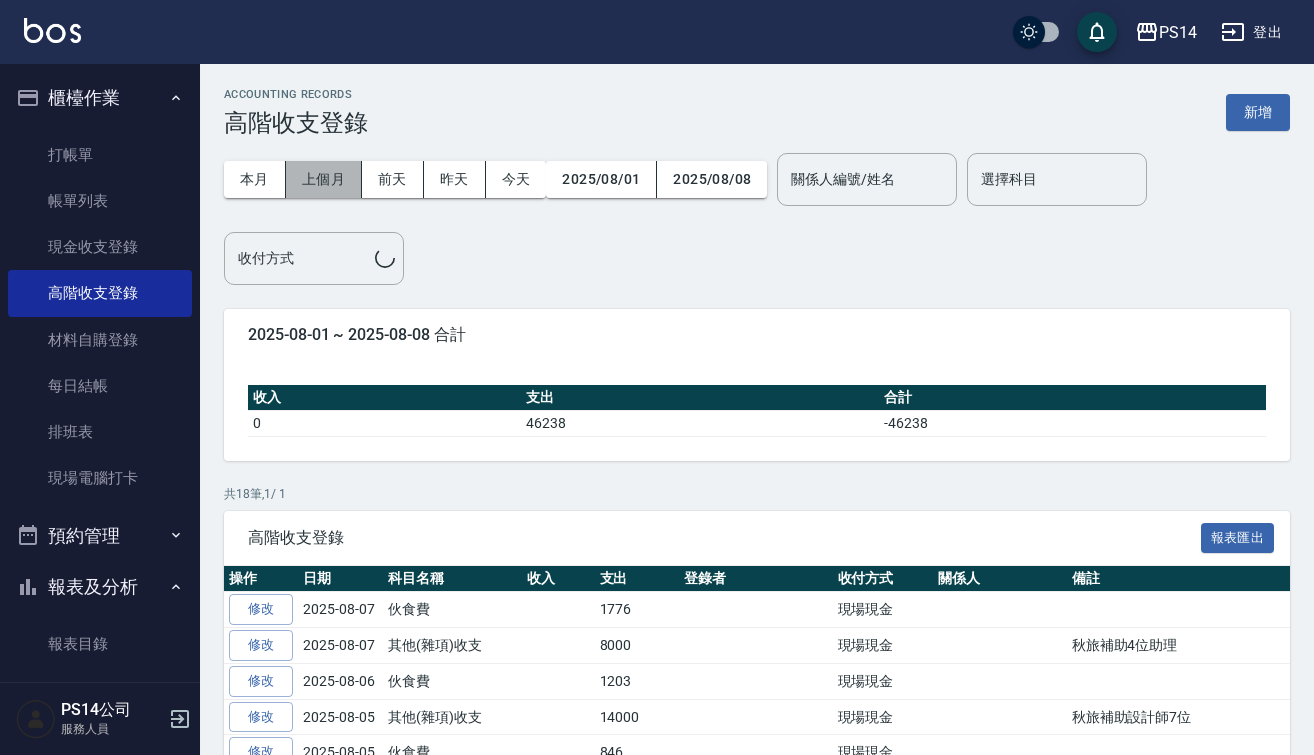 click on "上個月" at bounding box center [324, 179] 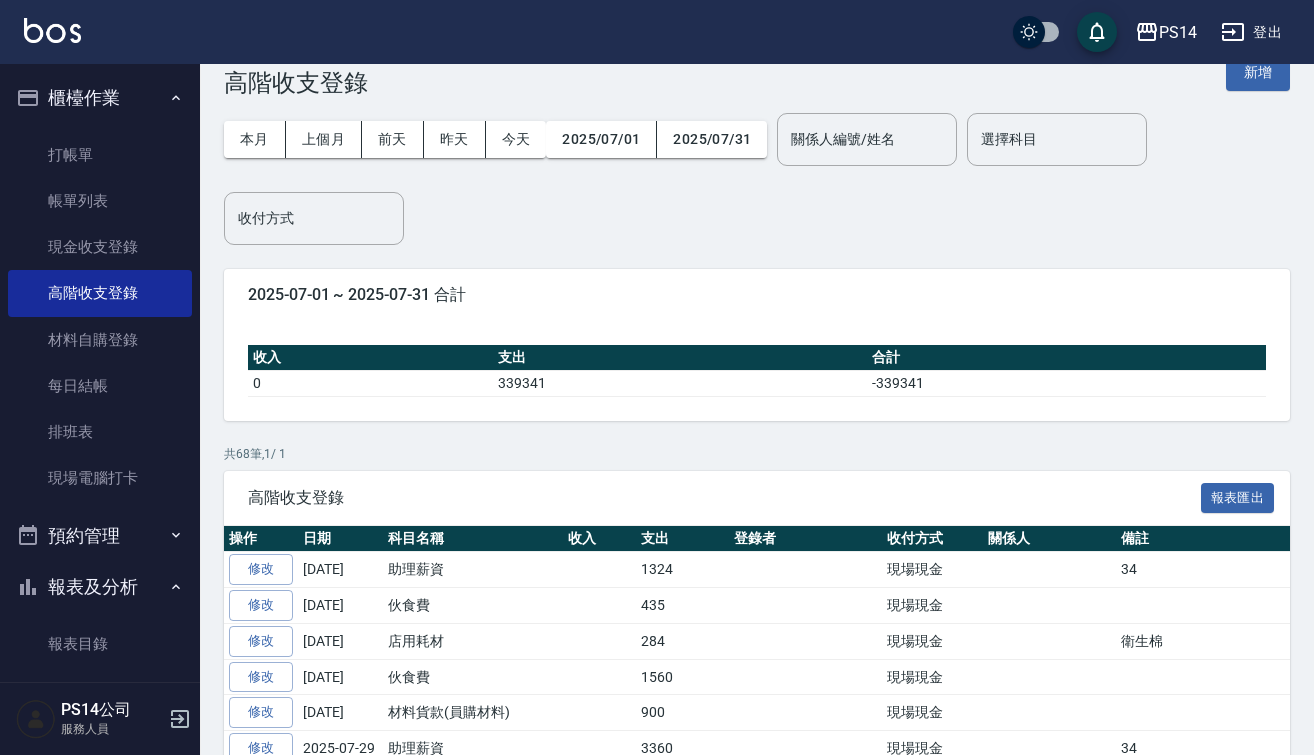 scroll, scrollTop: 0, scrollLeft: 0, axis: both 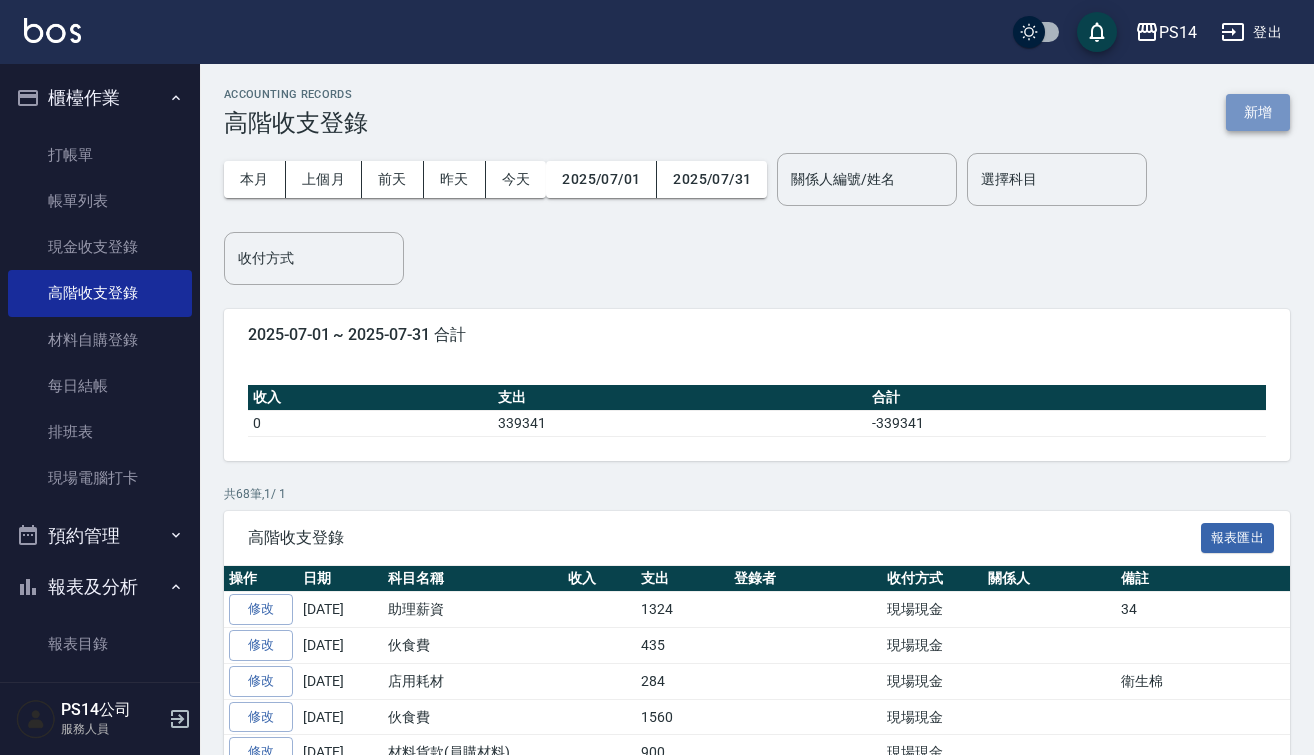 click on "新增" at bounding box center [1258, 112] 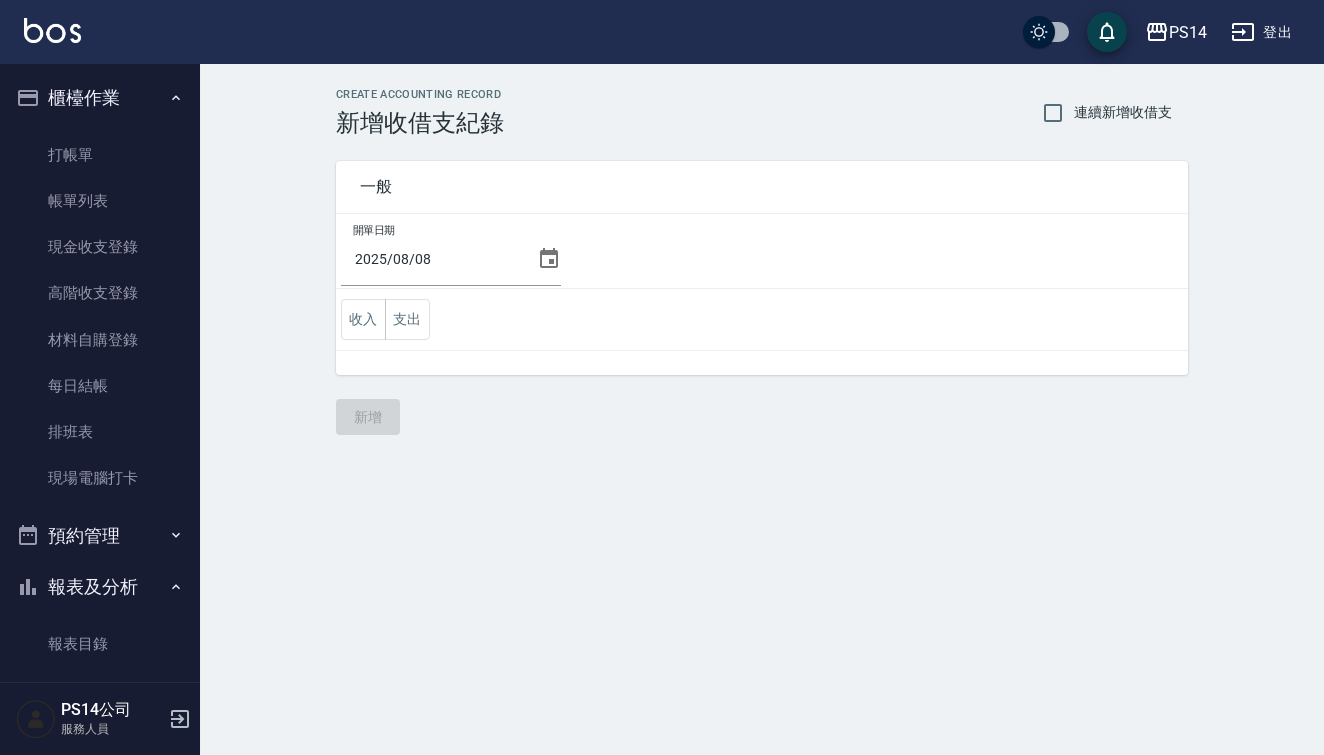 click on "連續新增收借支" at bounding box center (1102, 113) 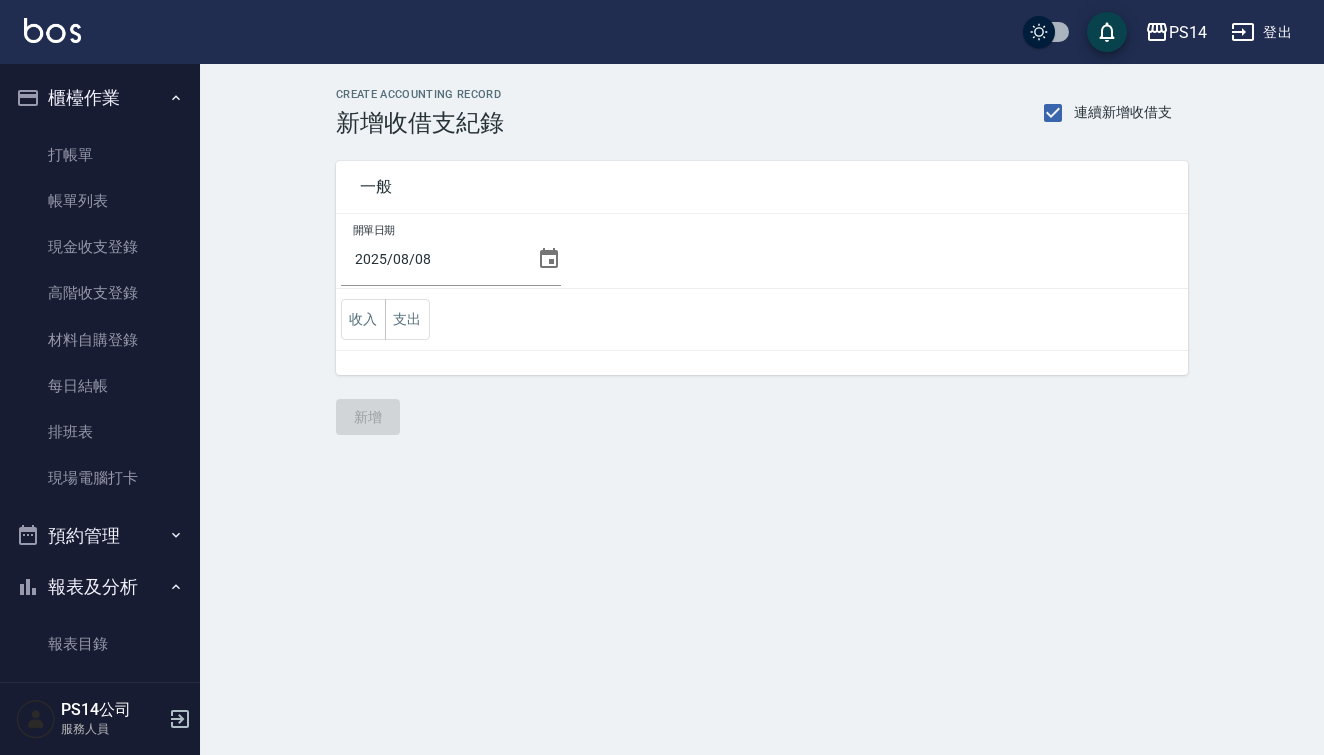 click 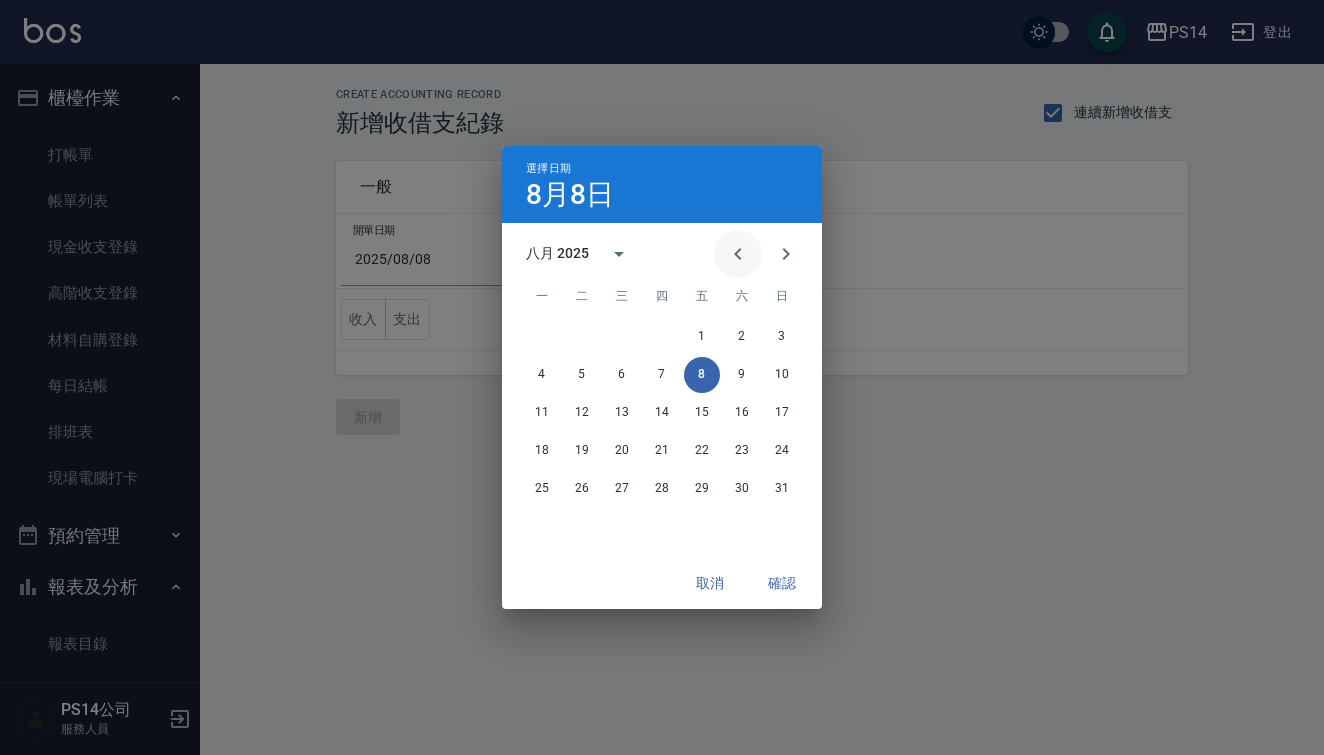 click 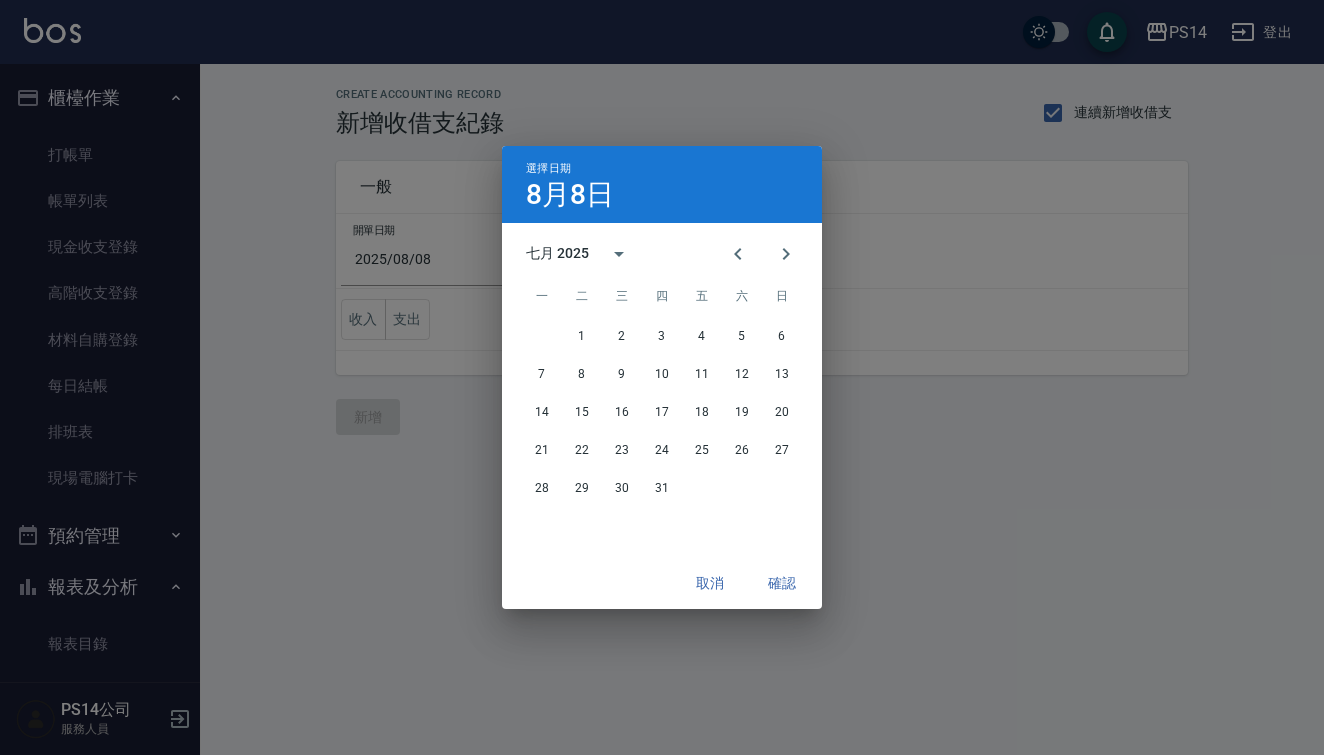 click on "21 22 23 24 25 26 27" at bounding box center [662, 451] 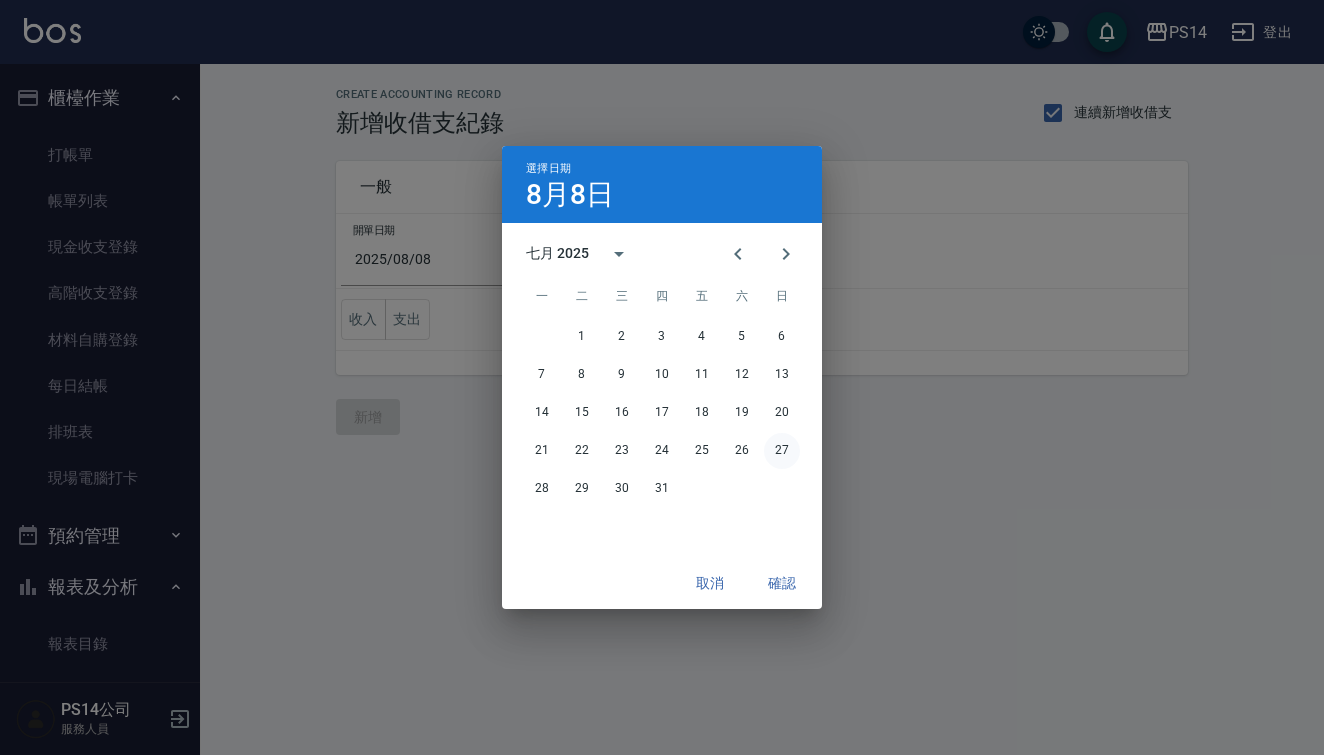 click on "27" at bounding box center [782, 451] 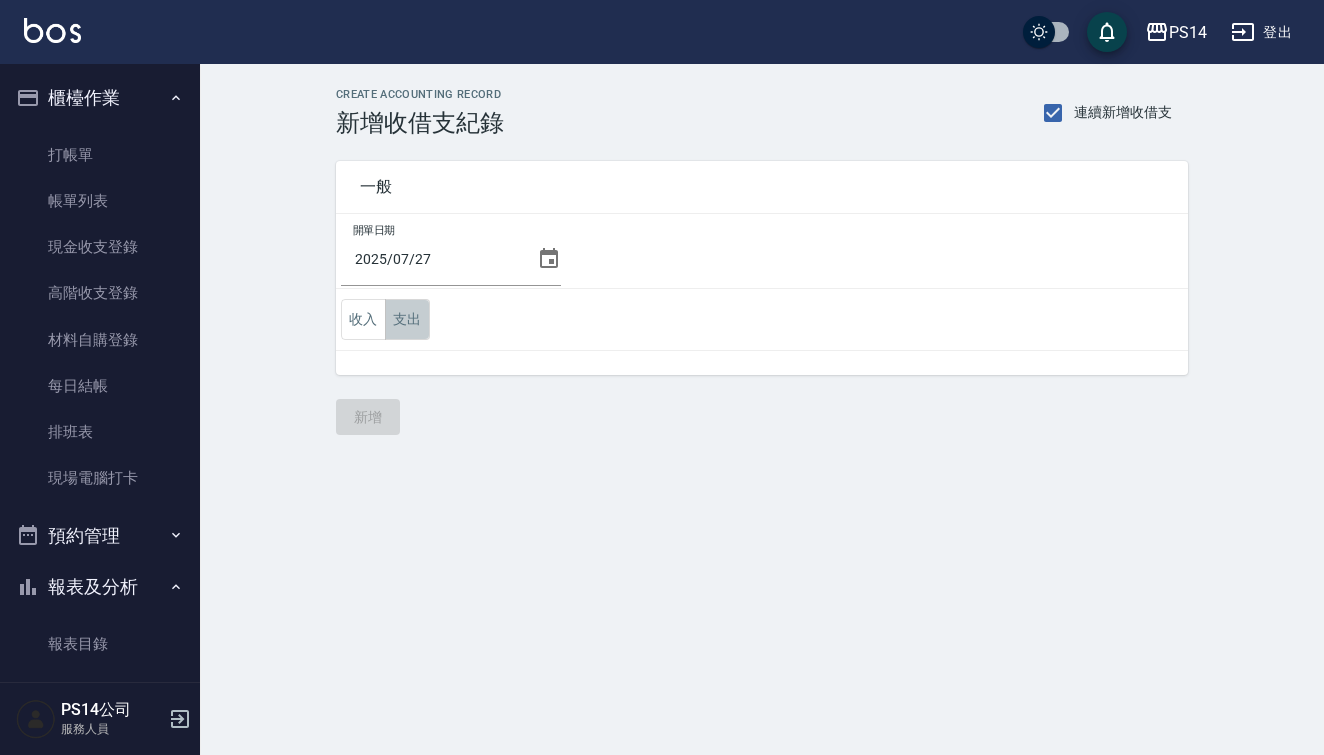 click on "支出" at bounding box center (407, 319) 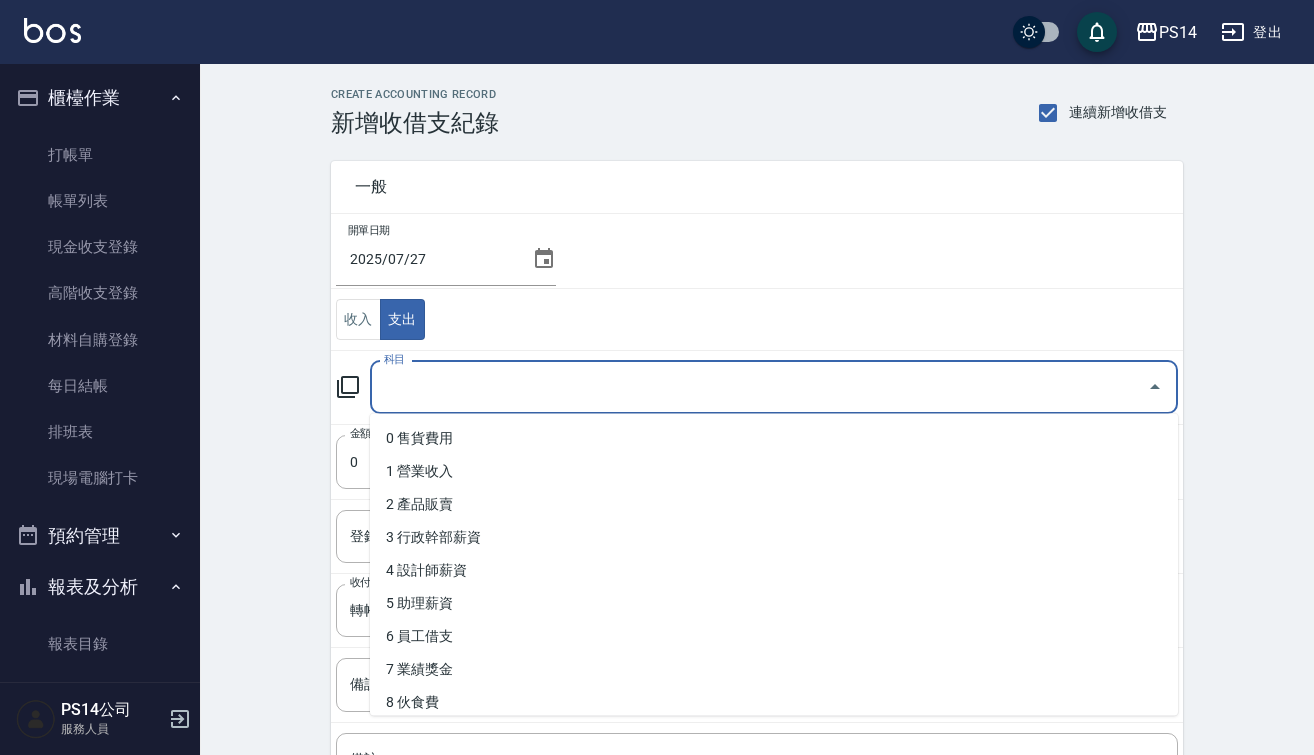 click on "科目" at bounding box center [759, 387] 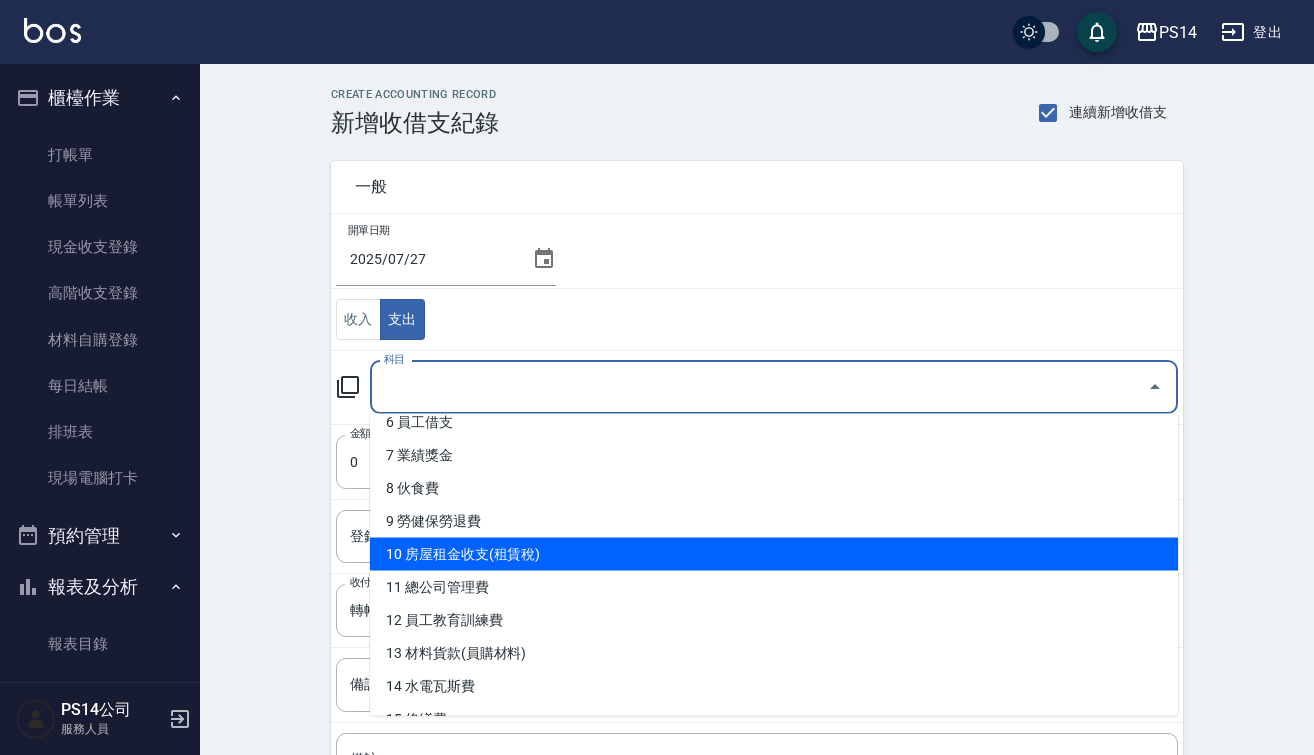 scroll, scrollTop: 211, scrollLeft: 0, axis: vertical 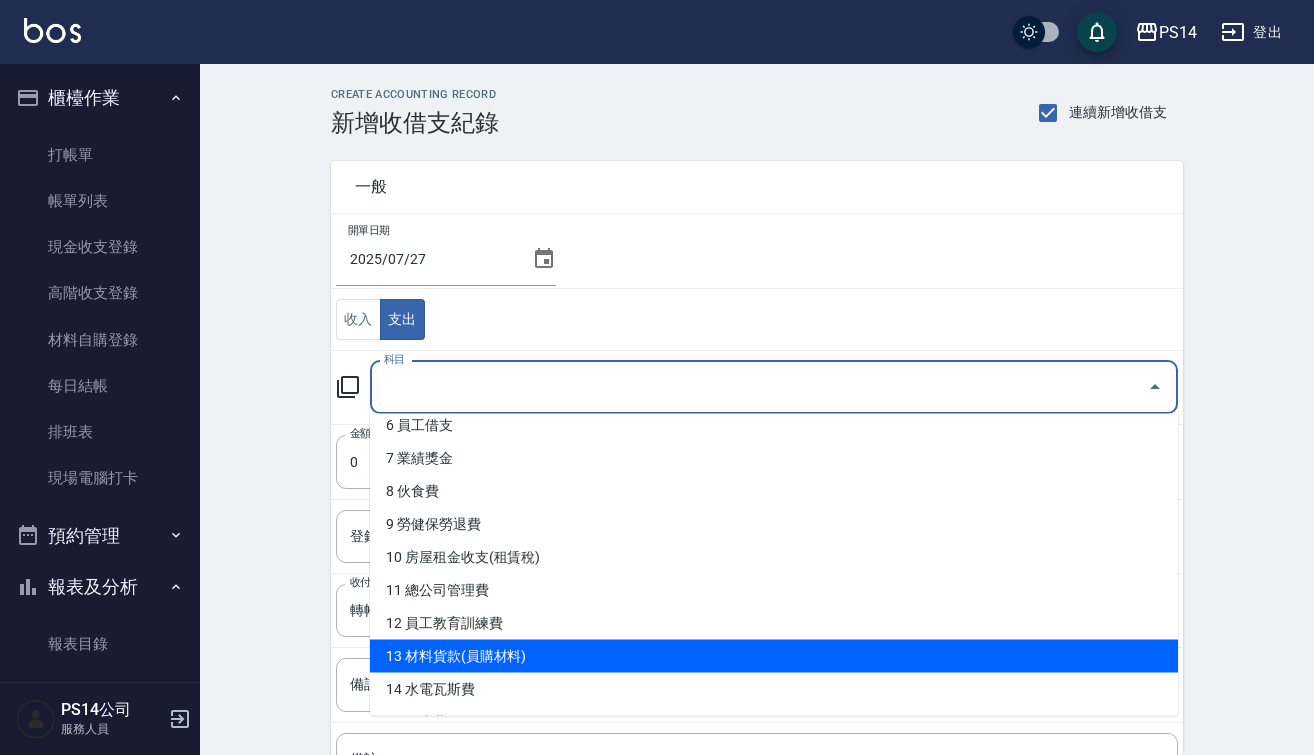 click on "13 材料貨款(員購材料)" at bounding box center (774, 656) 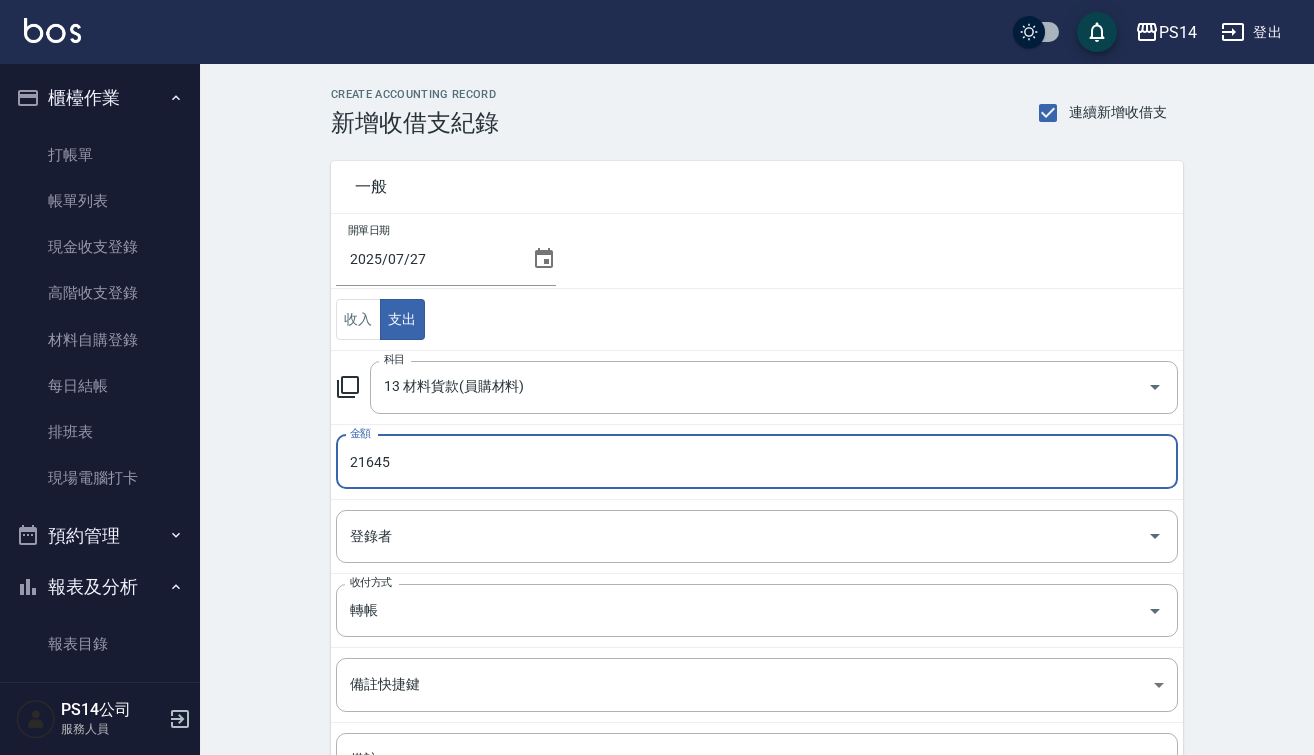 type on "21645" 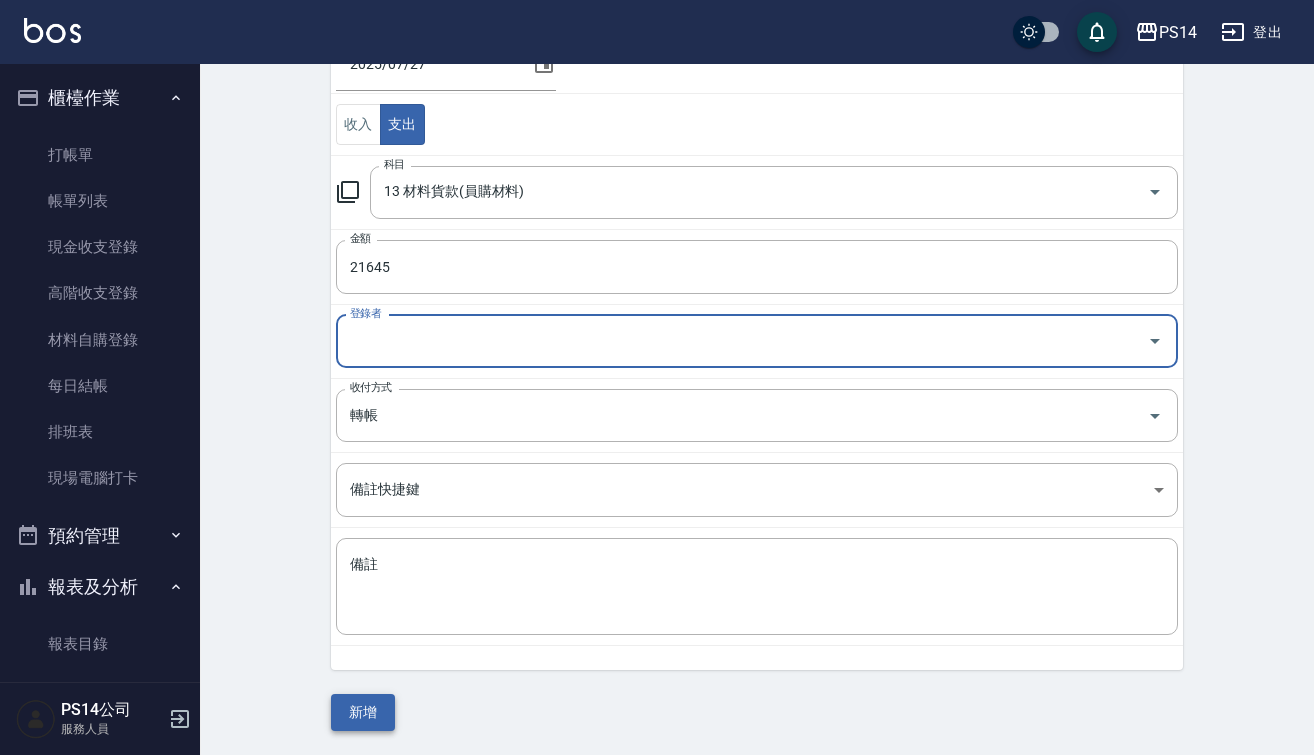 scroll, scrollTop: 194, scrollLeft: 0, axis: vertical 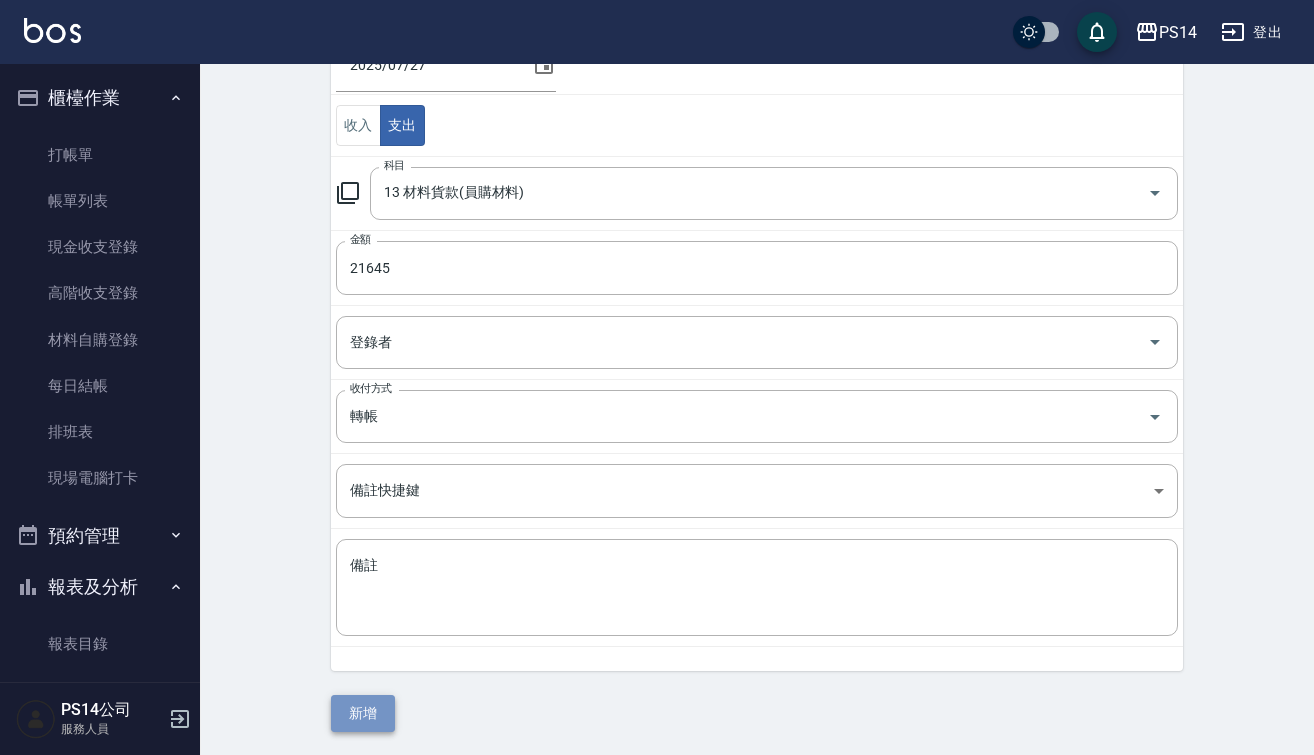 click on "新增" at bounding box center [363, 713] 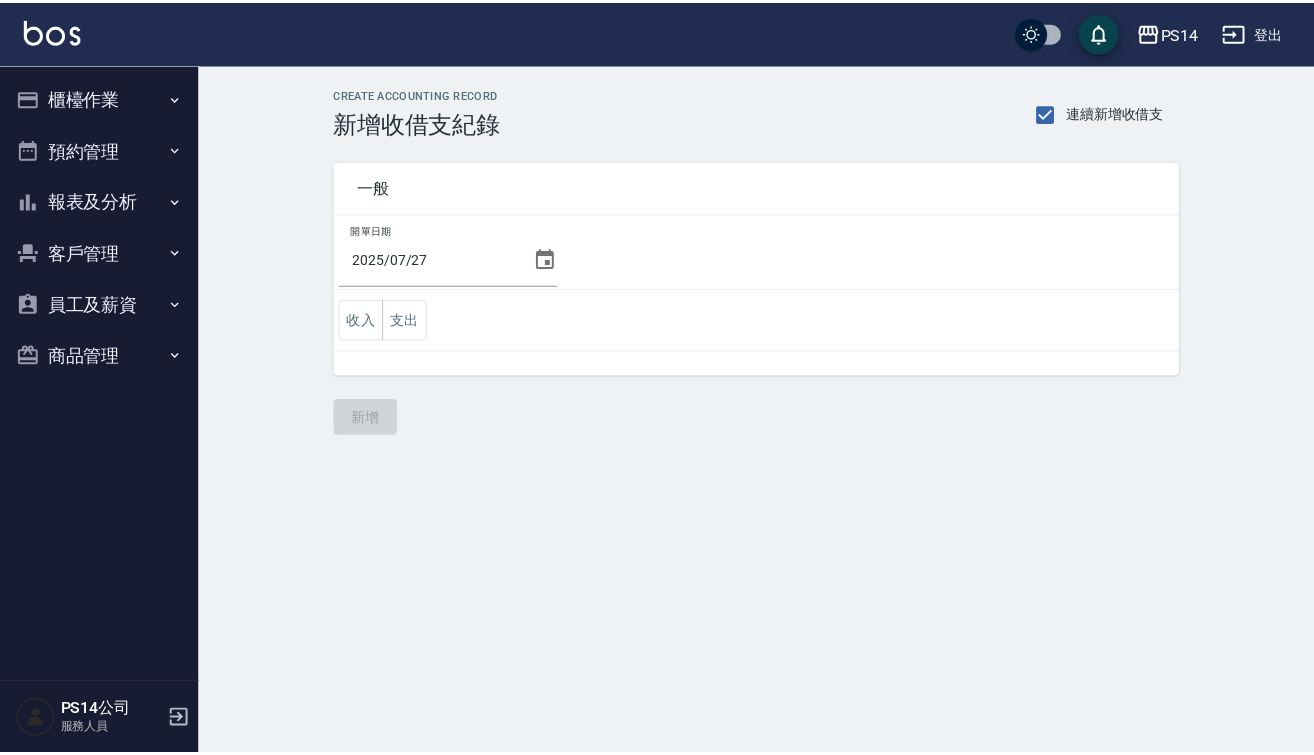 scroll, scrollTop: 0, scrollLeft: 0, axis: both 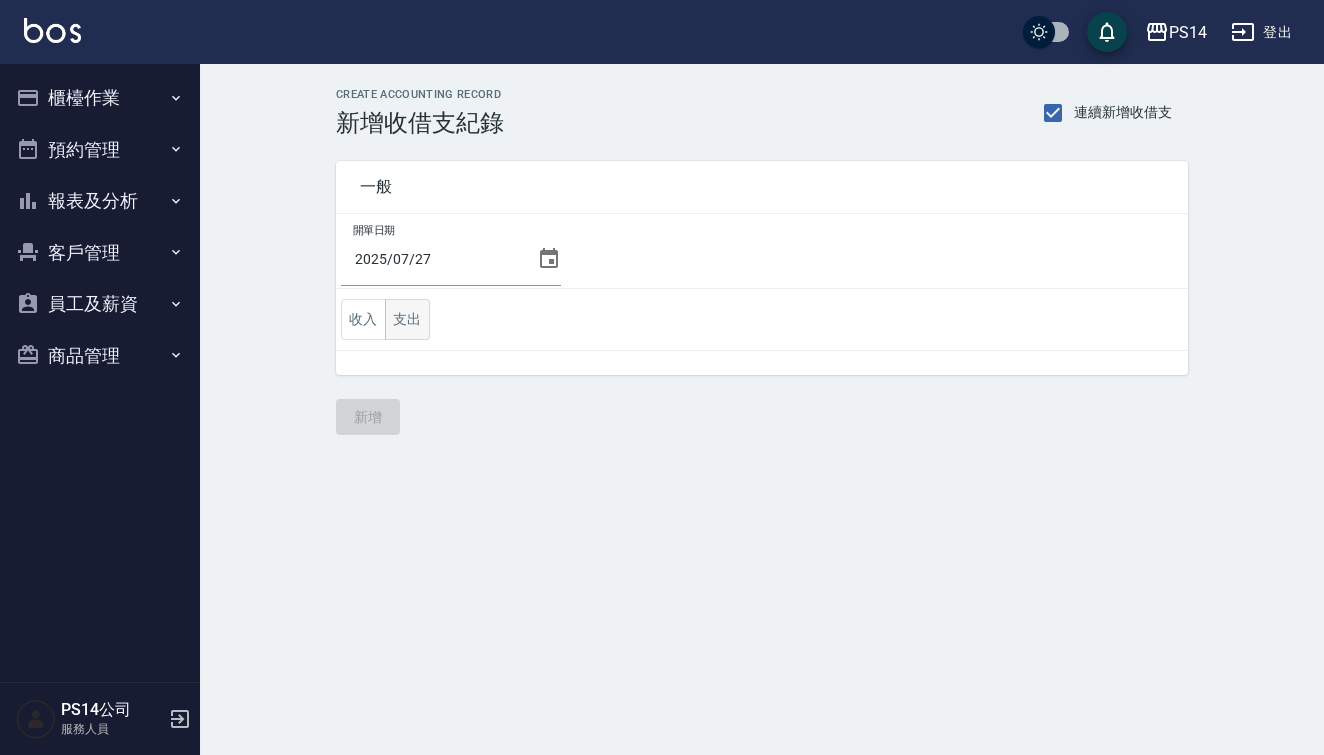 click on "支出" at bounding box center [407, 319] 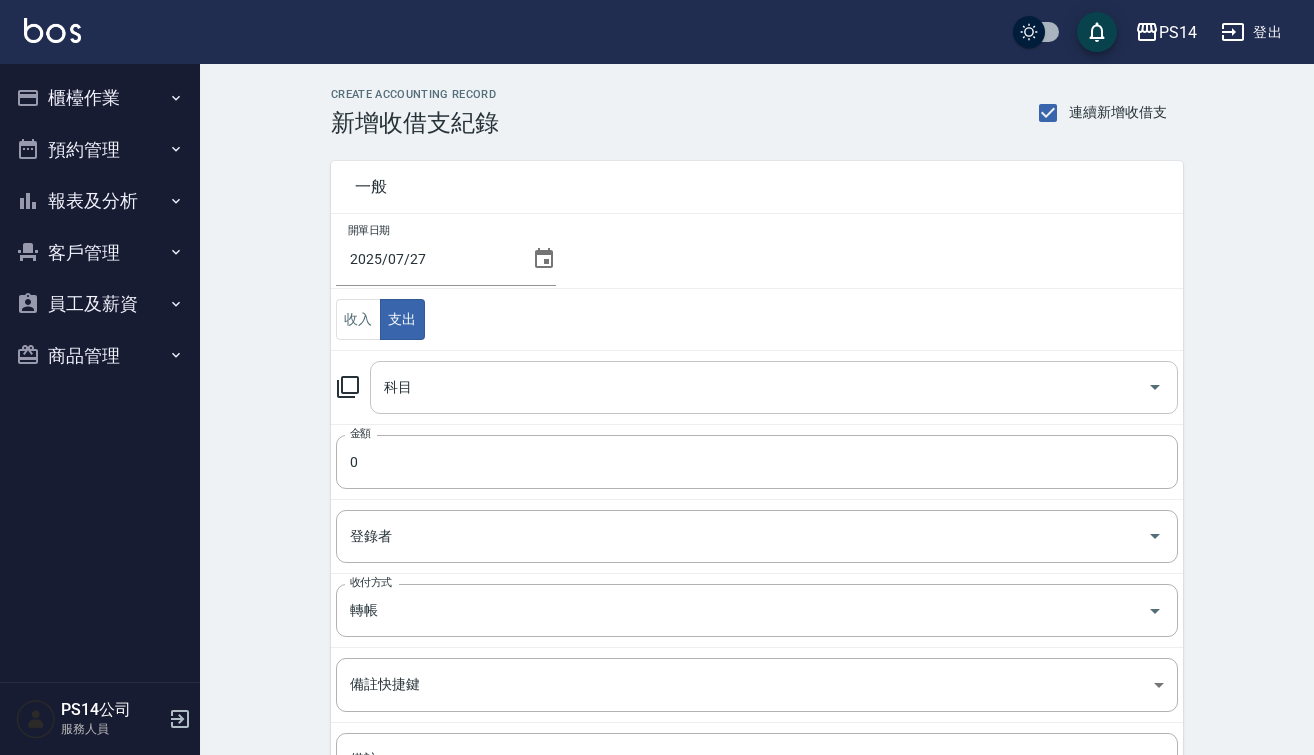 click on "科目" at bounding box center [759, 387] 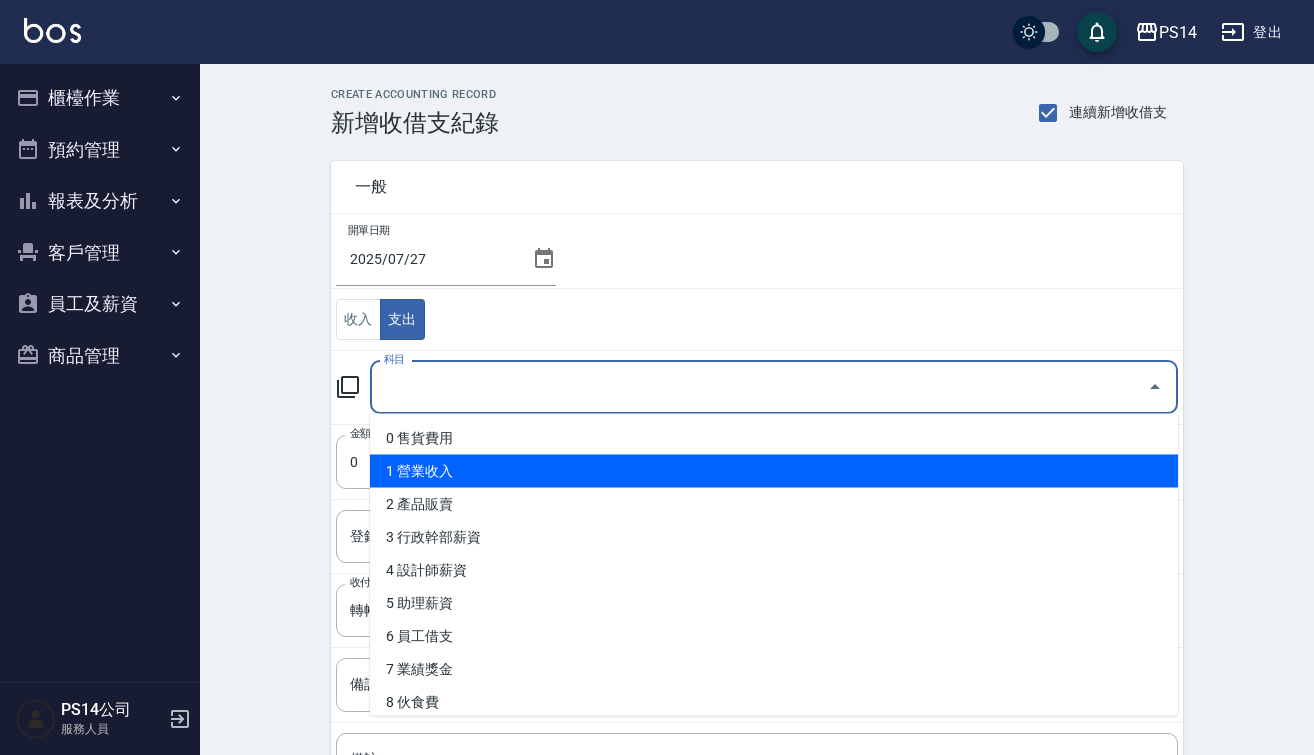 scroll, scrollTop: 268, scrollLeft: 0, axis: vertical 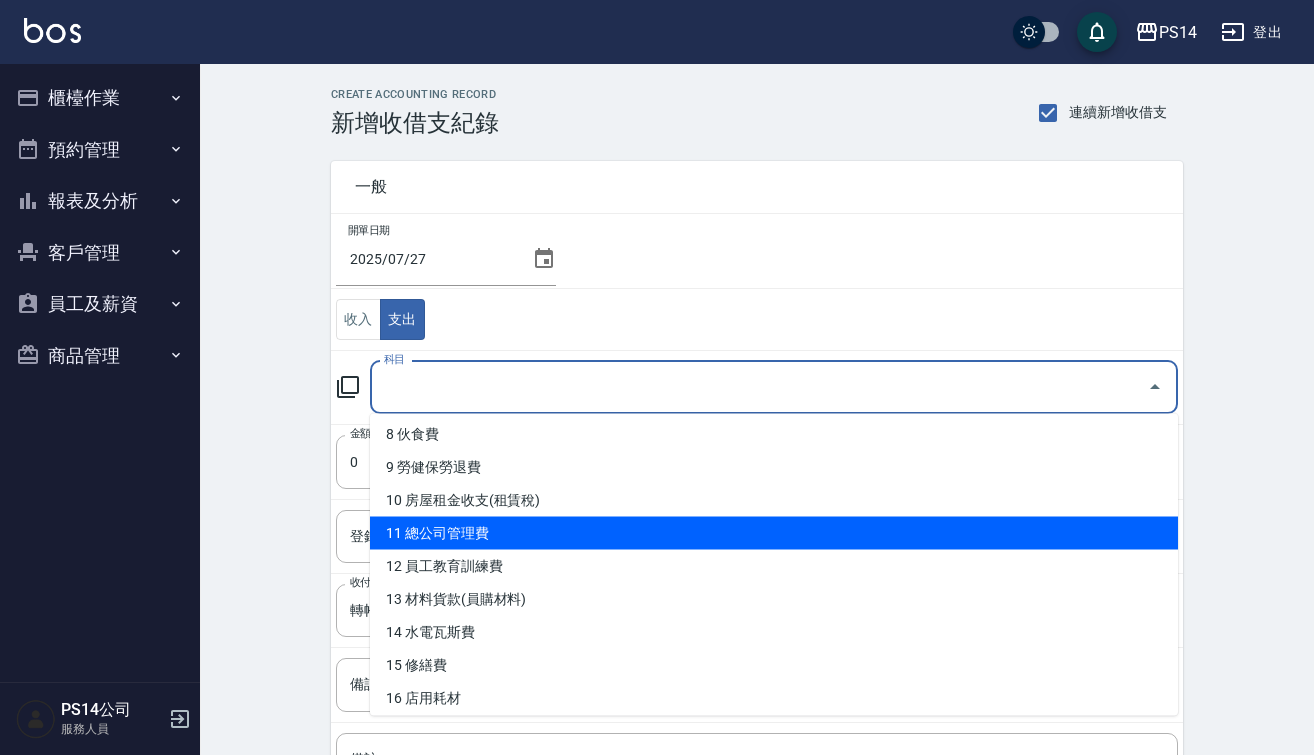 click on "11 總公司管理費" at bounding box center (774, 533) 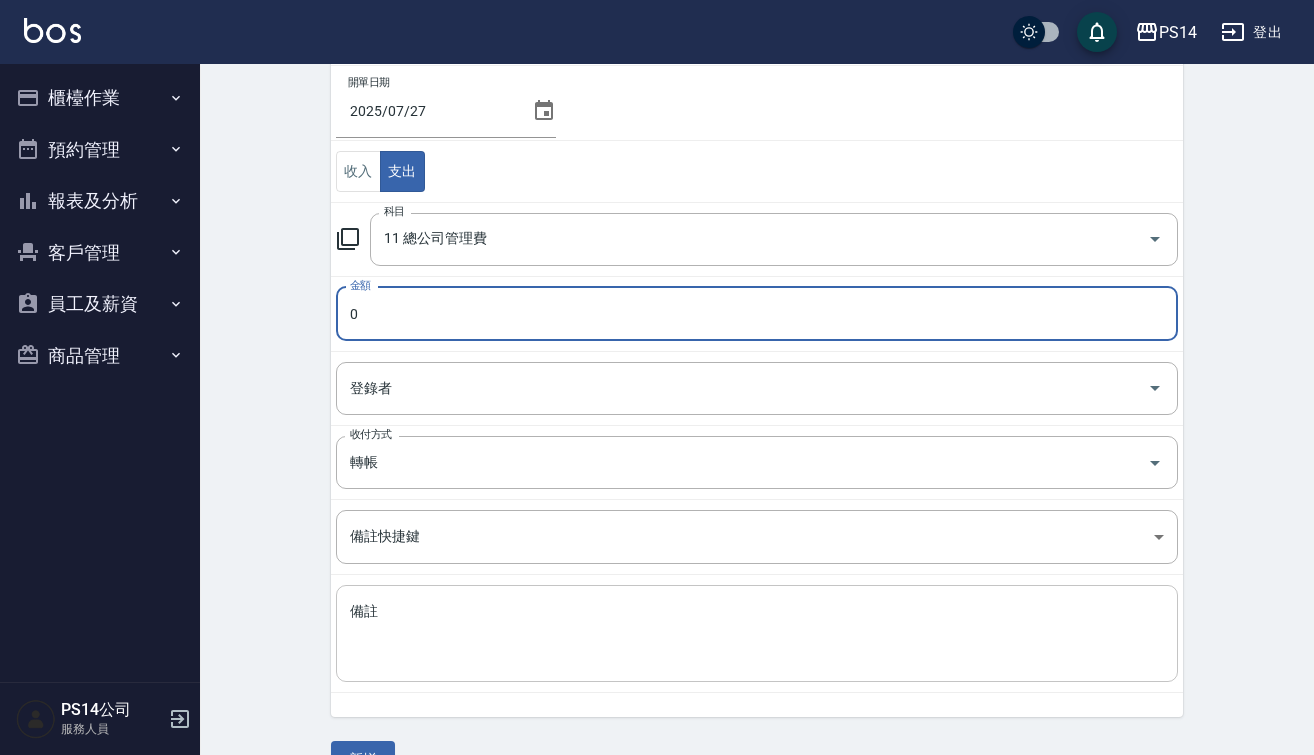scroll, scrollTop: 169, scrollLeft: 0, axis: vertical 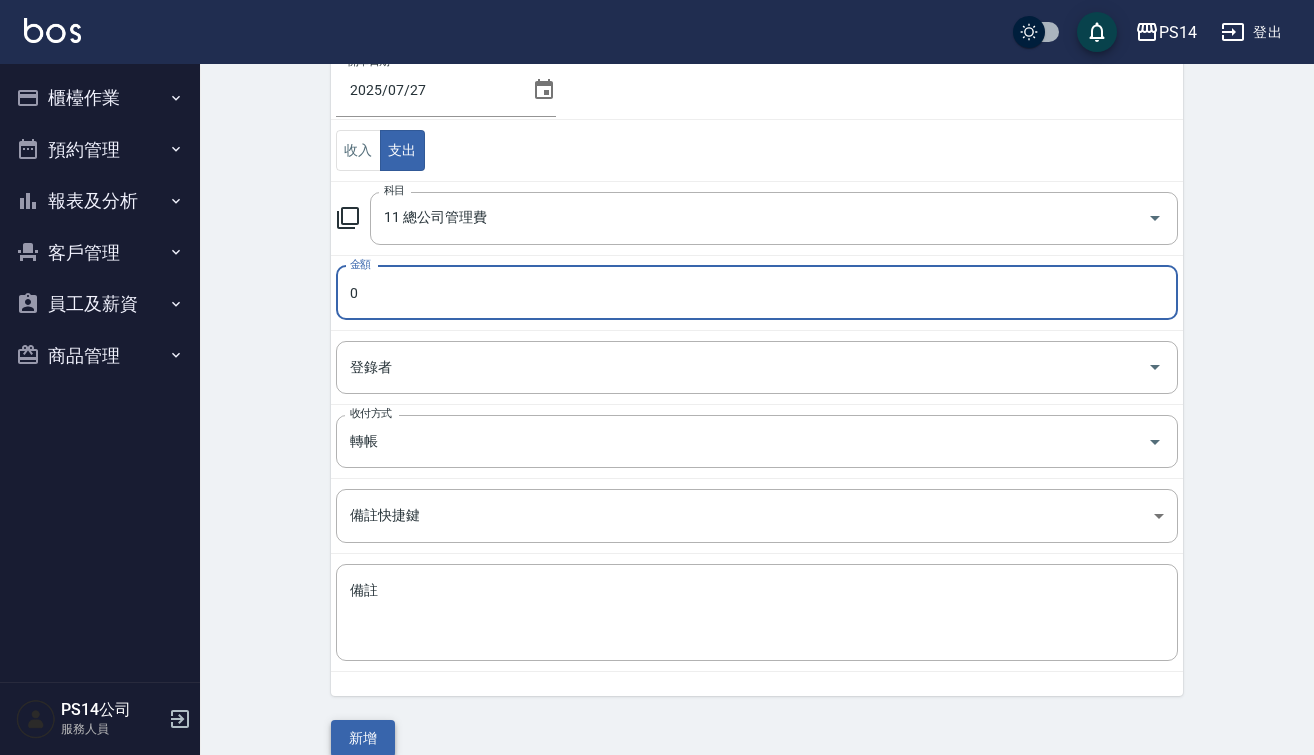 type on "[DATE]" 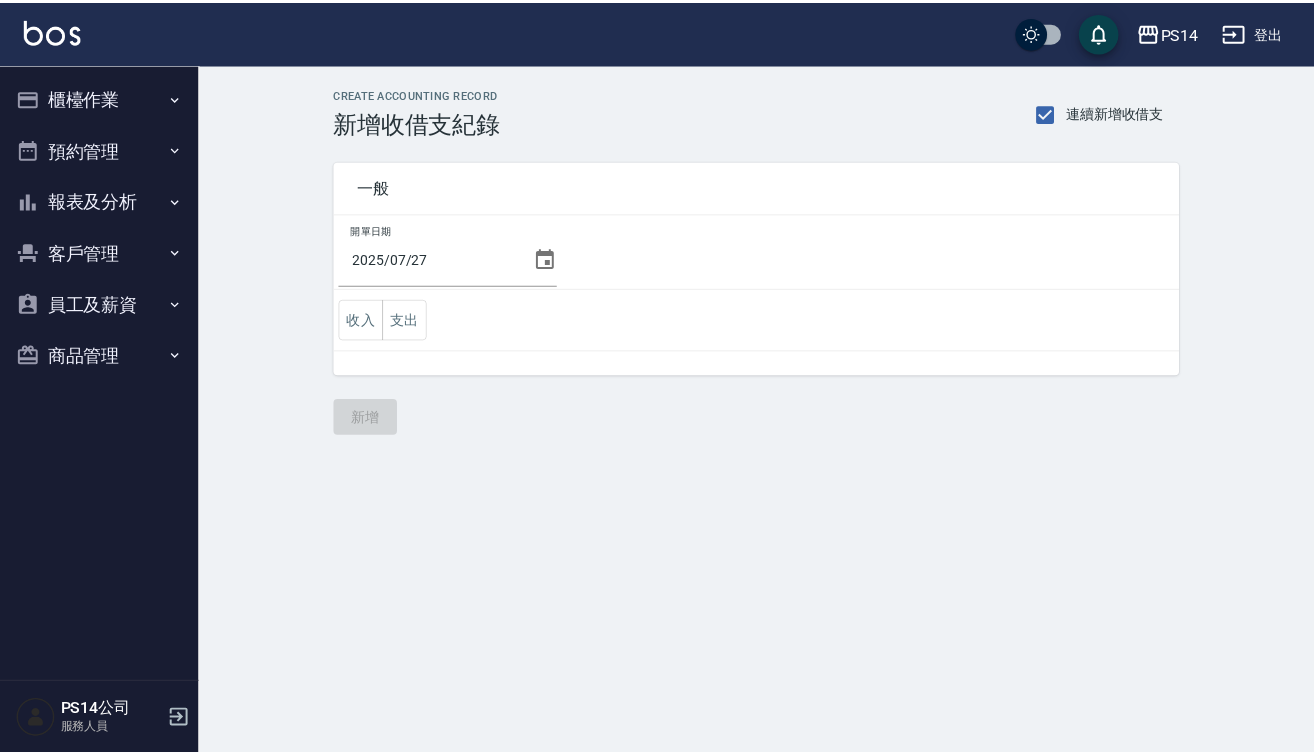 scroll, scrollTop: 0, scrollLeft: 0, axis: both 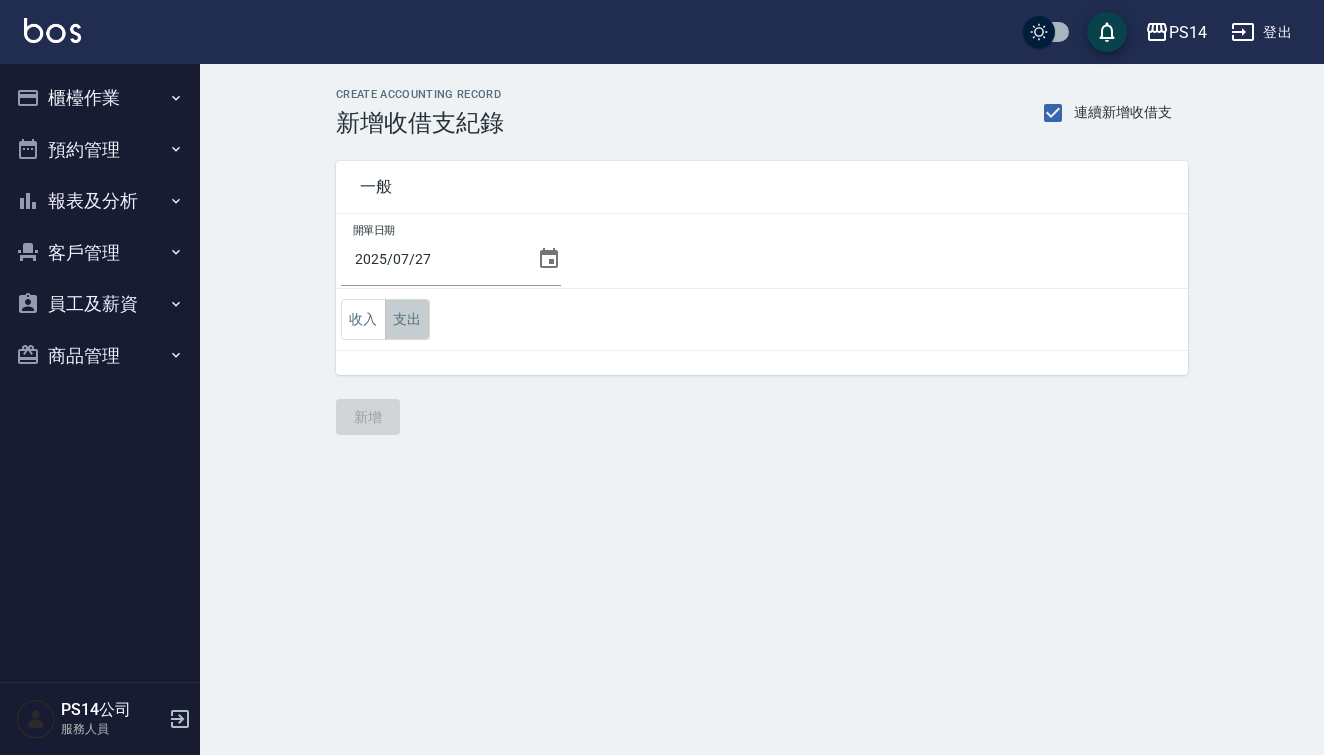 click on "支出" at bounding box center [407, 319] 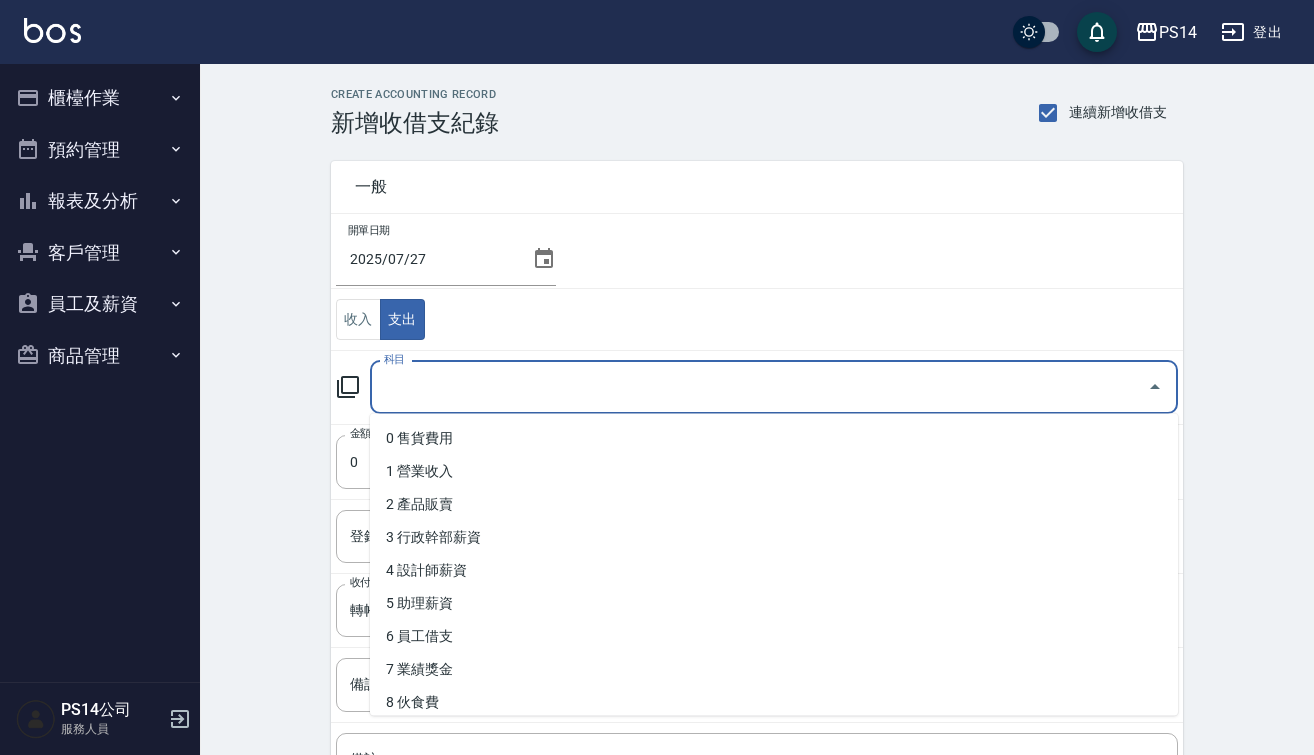 drag, startPoint x: 396, startPoint y: 375, endPoint x: 396, endPoint y: 488, distance: 113 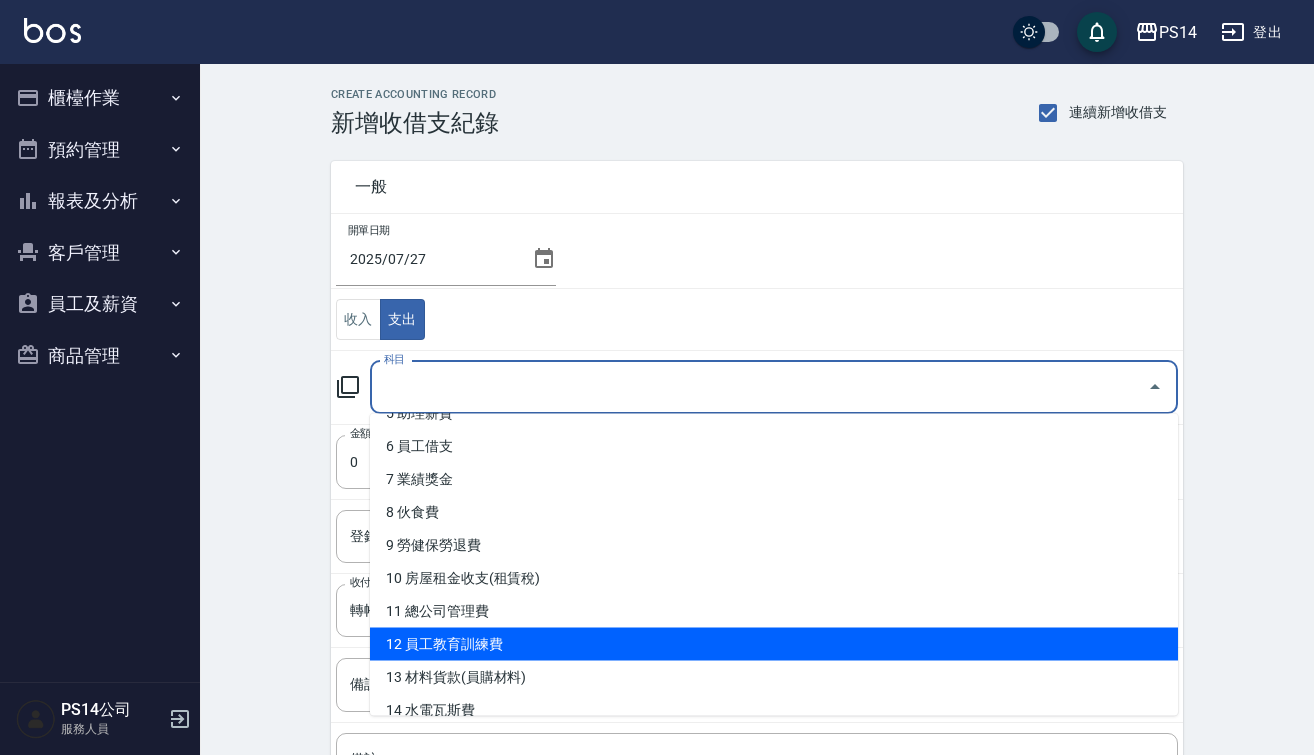 scroll, scrollTop: 192, scrollLeft: 0, axis: vertical 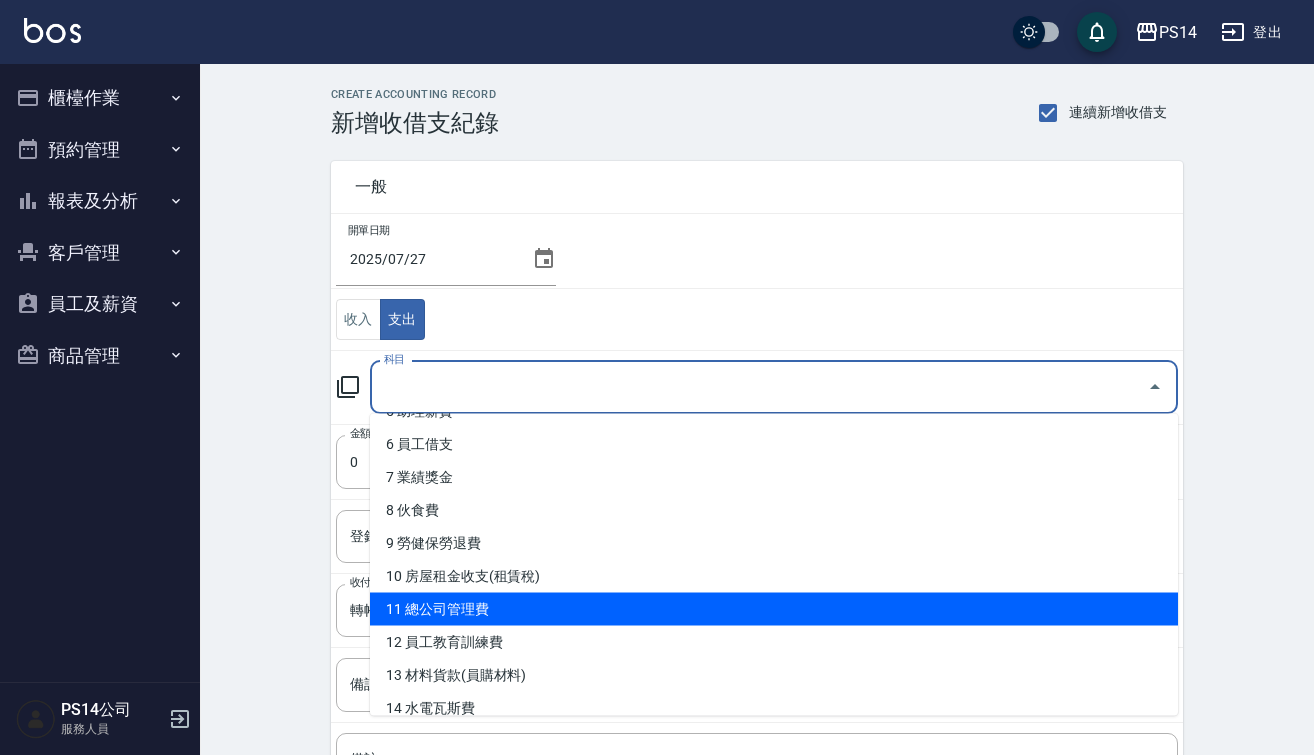 click on "11 總公司管理費" at bounding box center [774, 609] 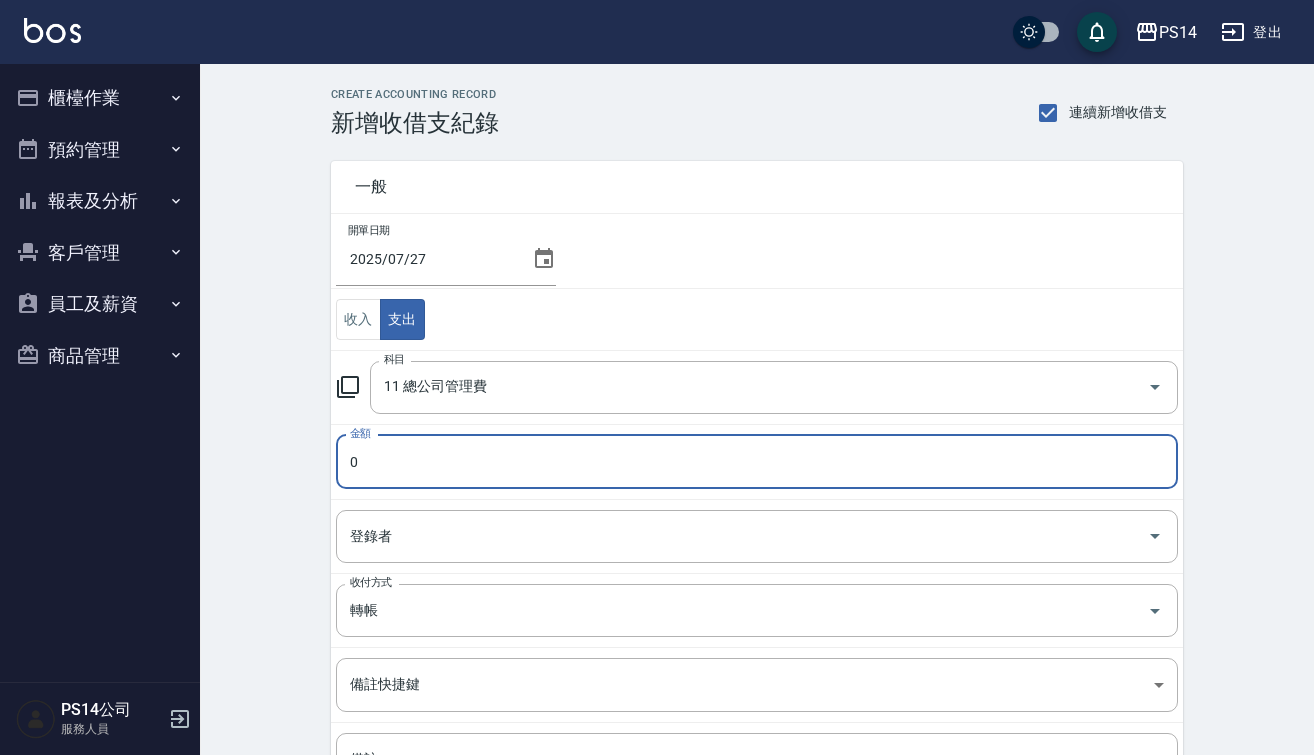 type on "11 總公司管理費" 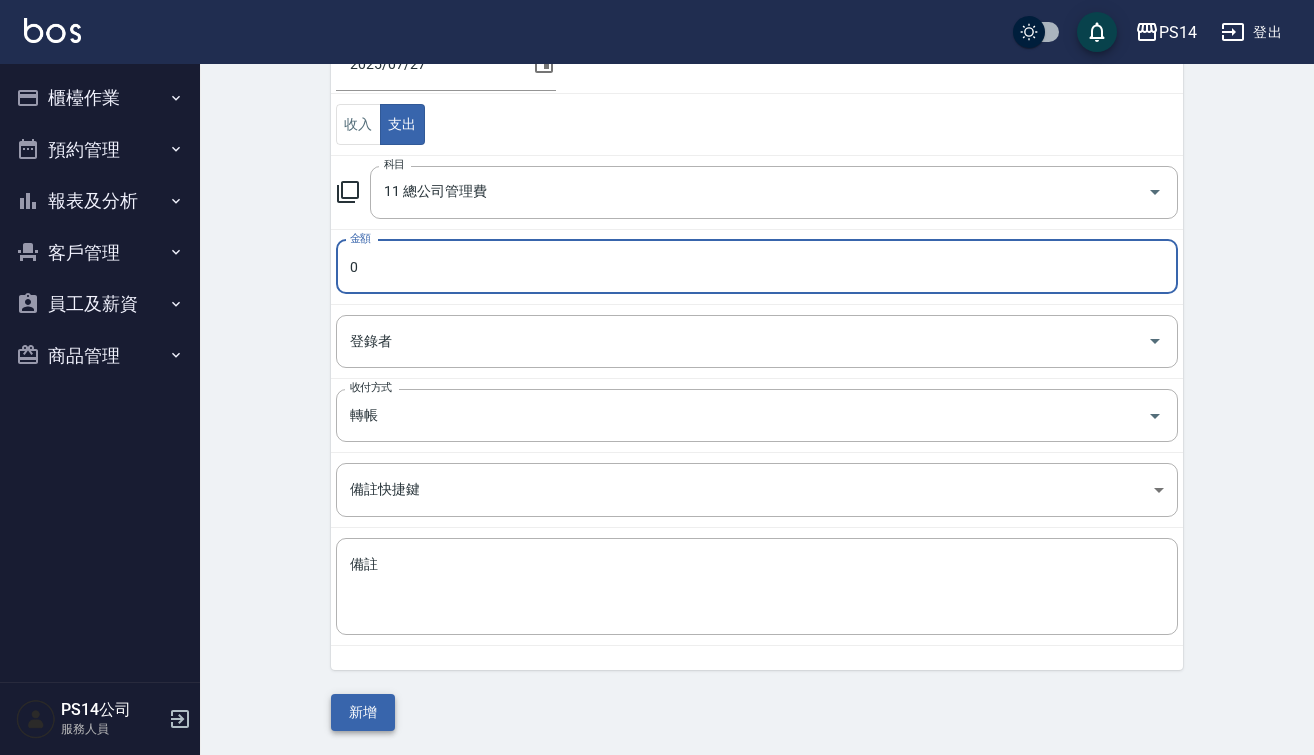 scroll, scrollTop: 194, scrollLeft: 0, axis: vertical 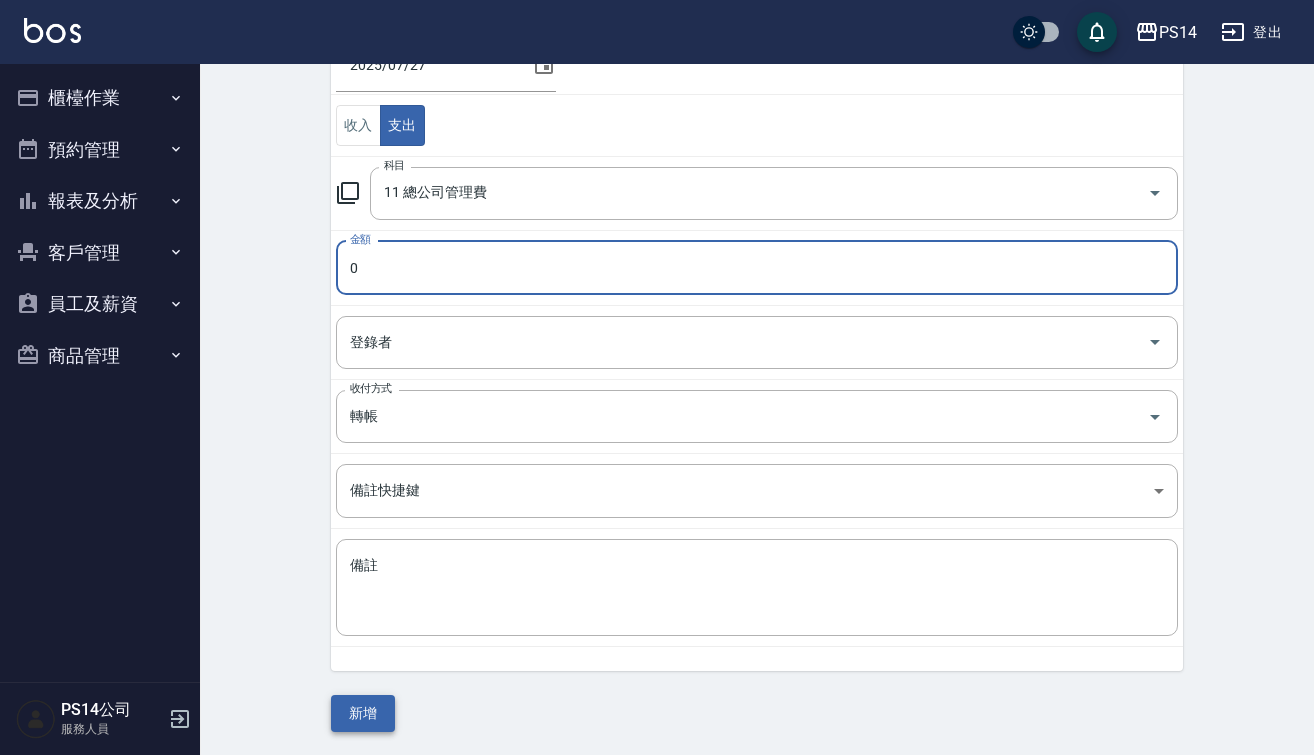 type on "156565" 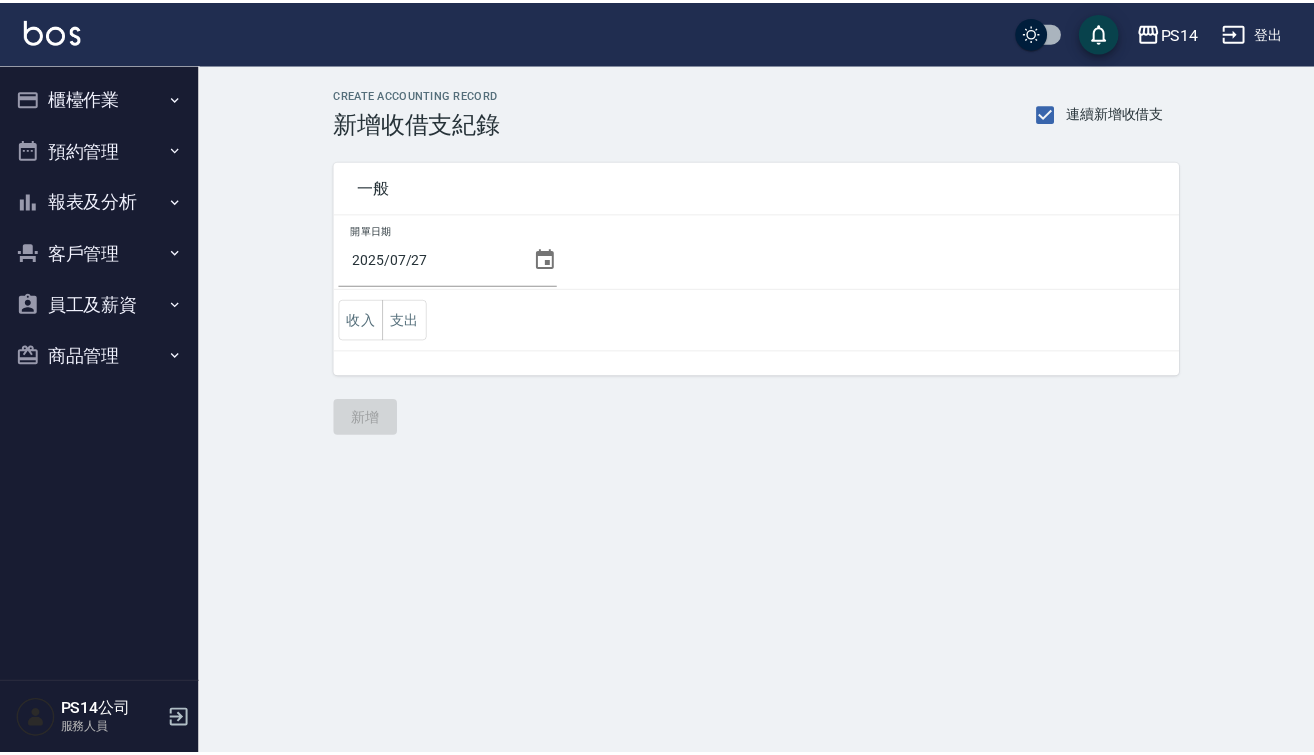 scroll, scrollTop: 0, scrollLeft: 0, axis: both 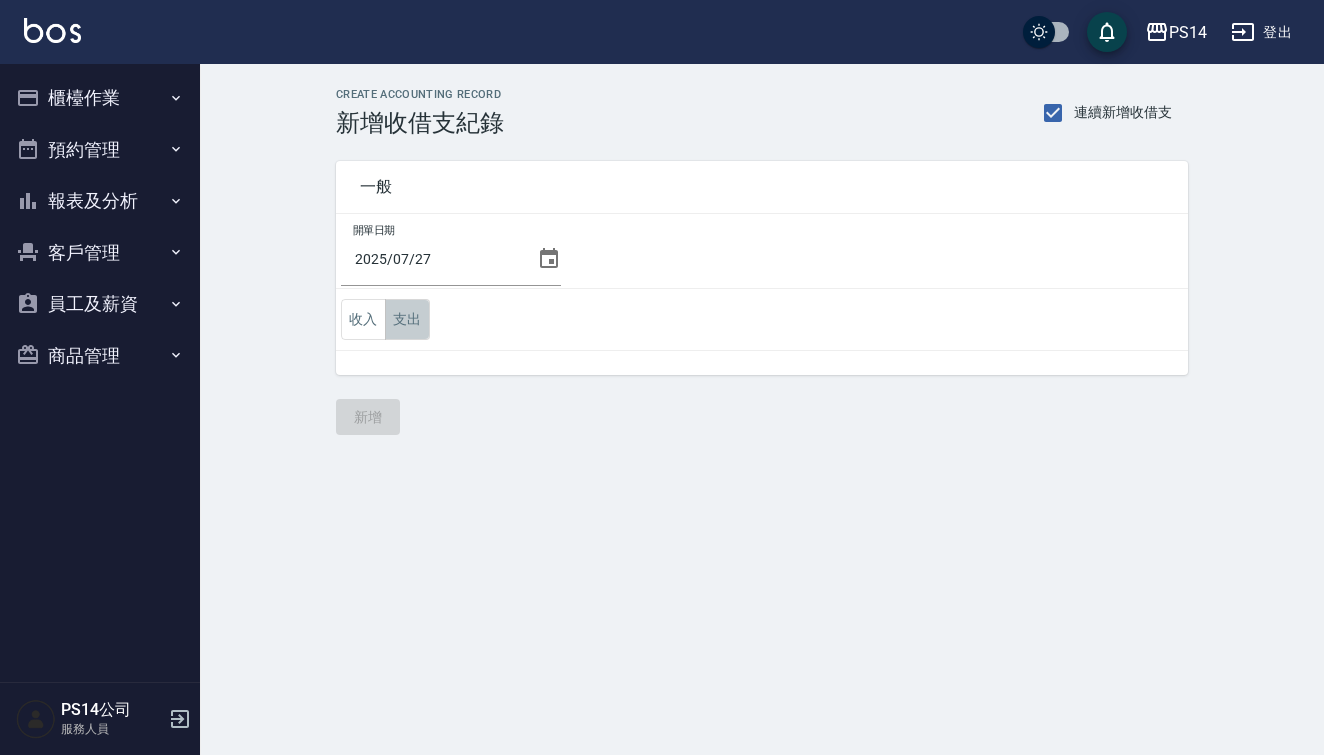 click on "支出" at bounding box center [407, 319] 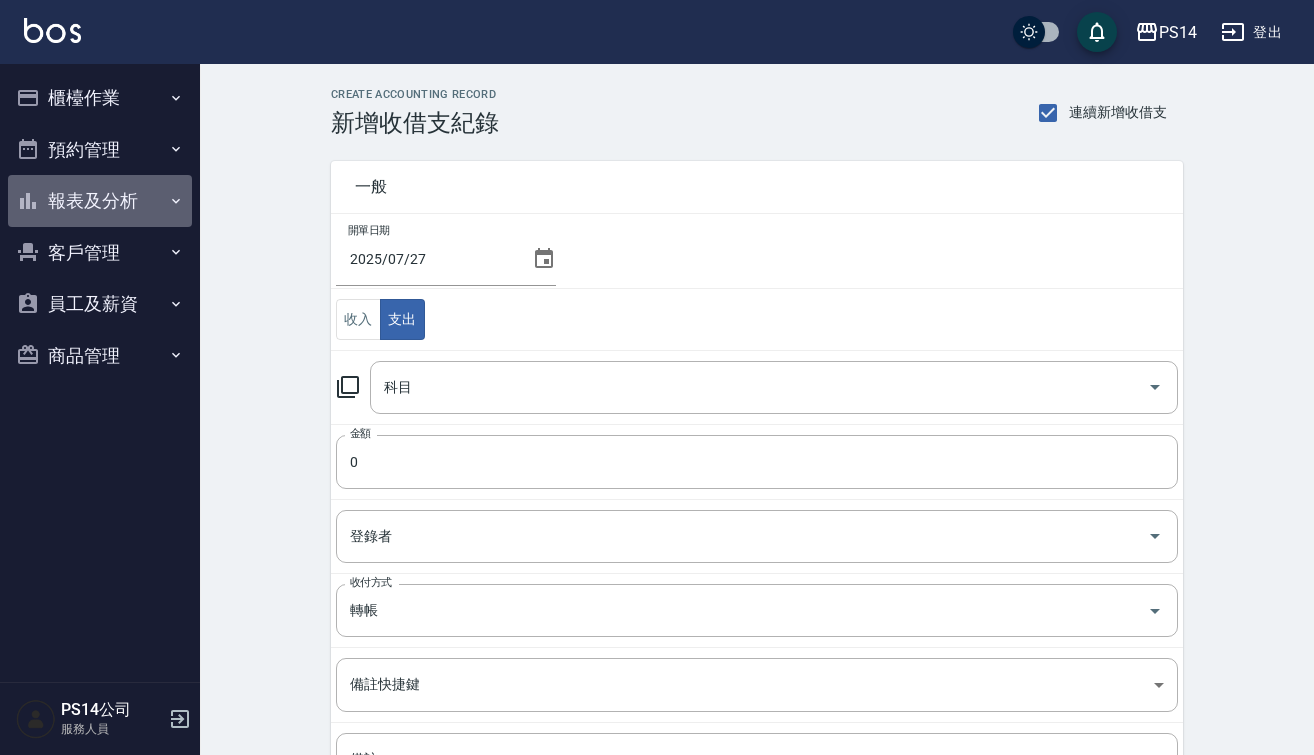 click on "報表及分析" at bounding box center [100, 201] 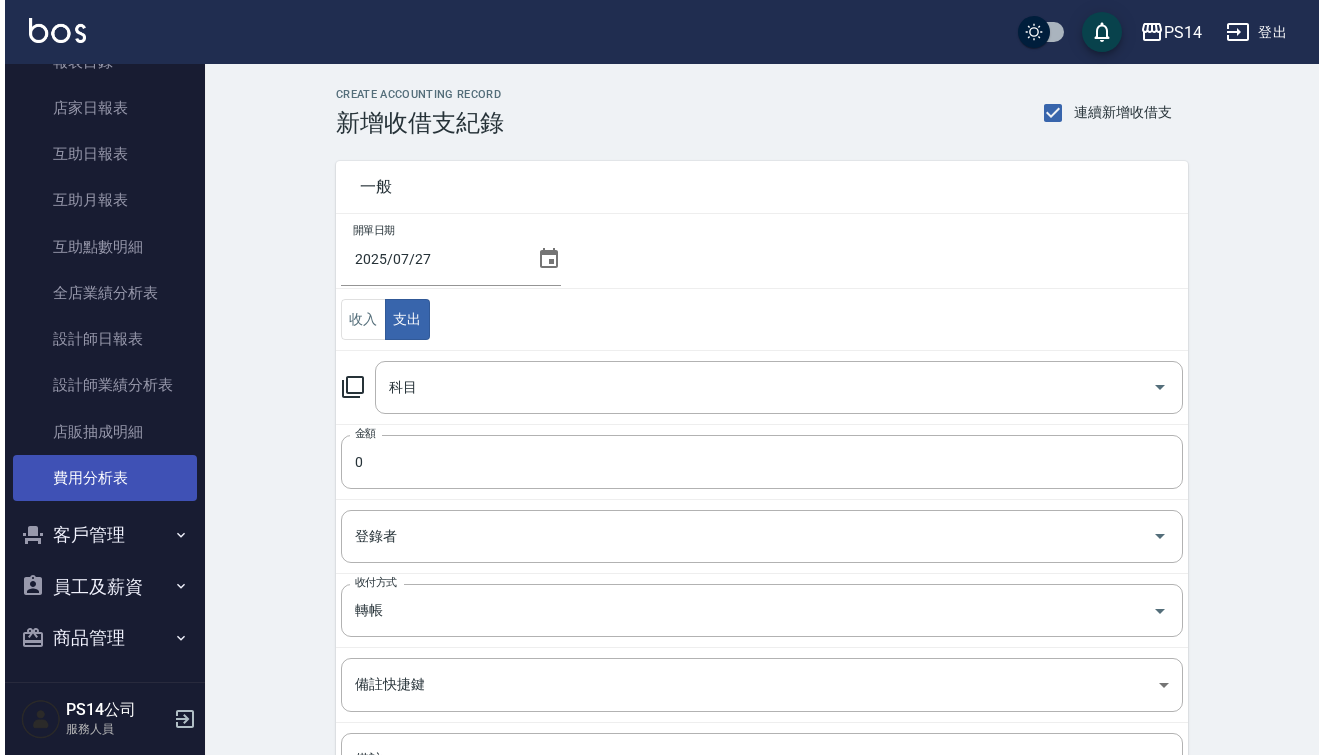 scroll, scrollTop: 196, scrollLeft: 0, axis: vertical 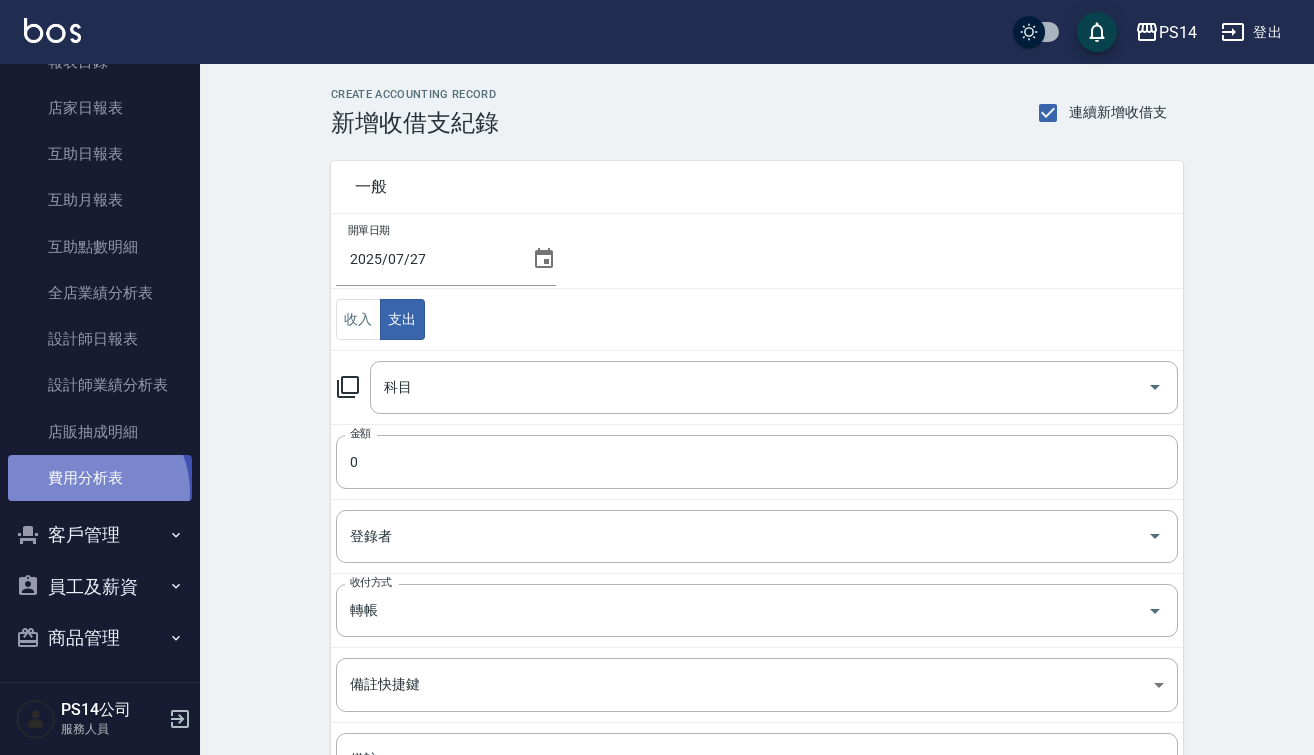 click on "費用分析表" at bounding box center (100, 478) 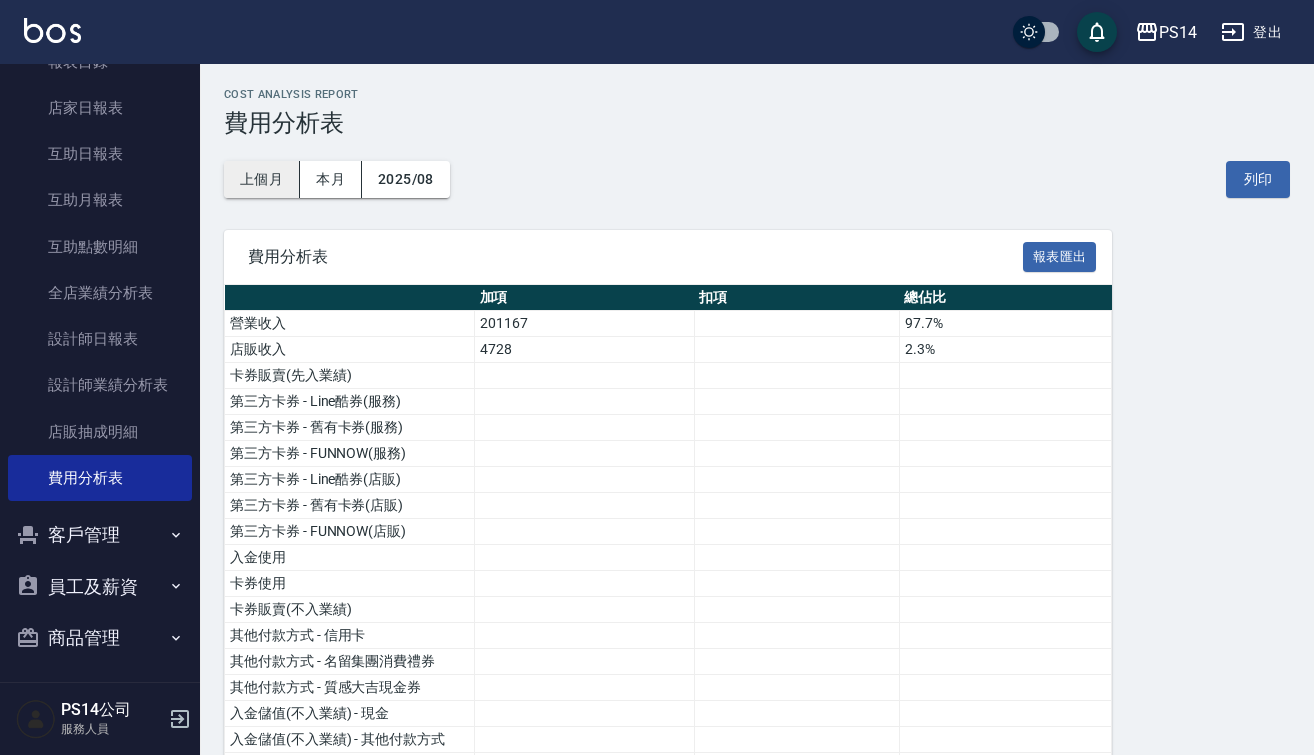 scroll, scrollTop: 0, scrollLeft: 0, axis: both 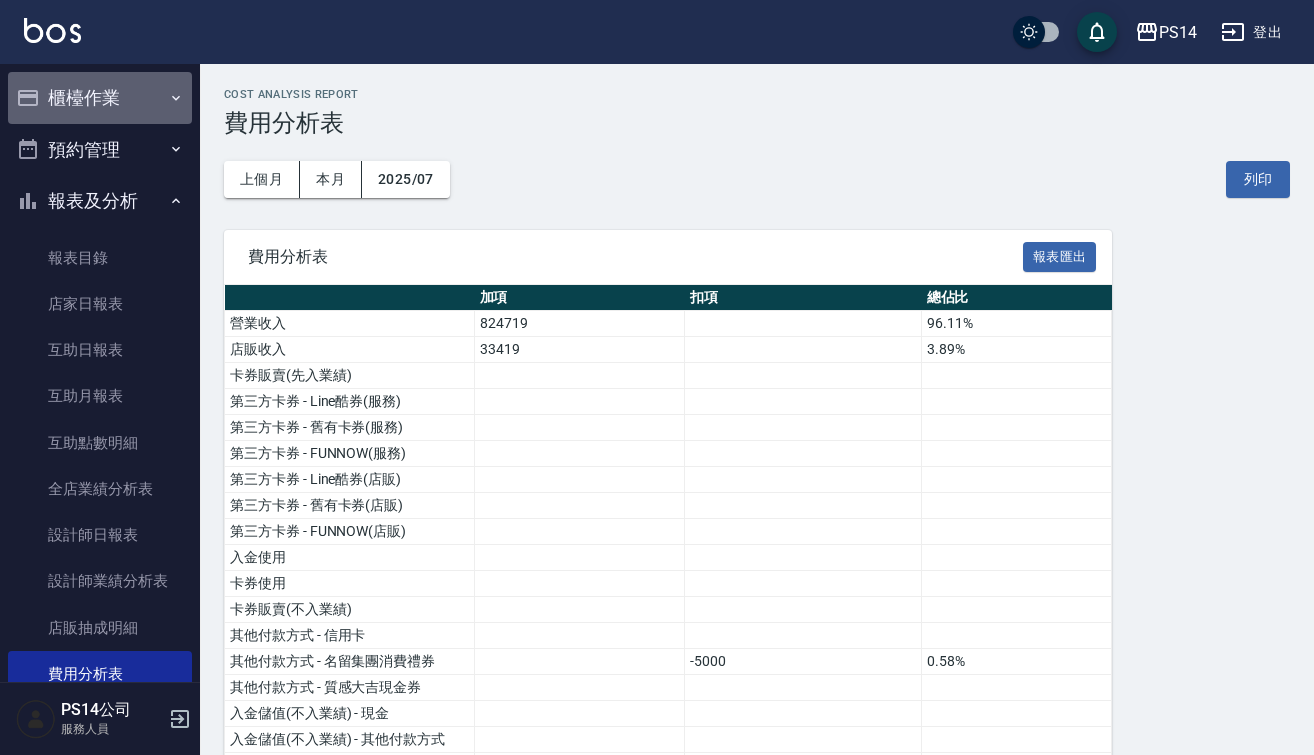 click on "櫃檯作業" at bounding box center [100, 98] 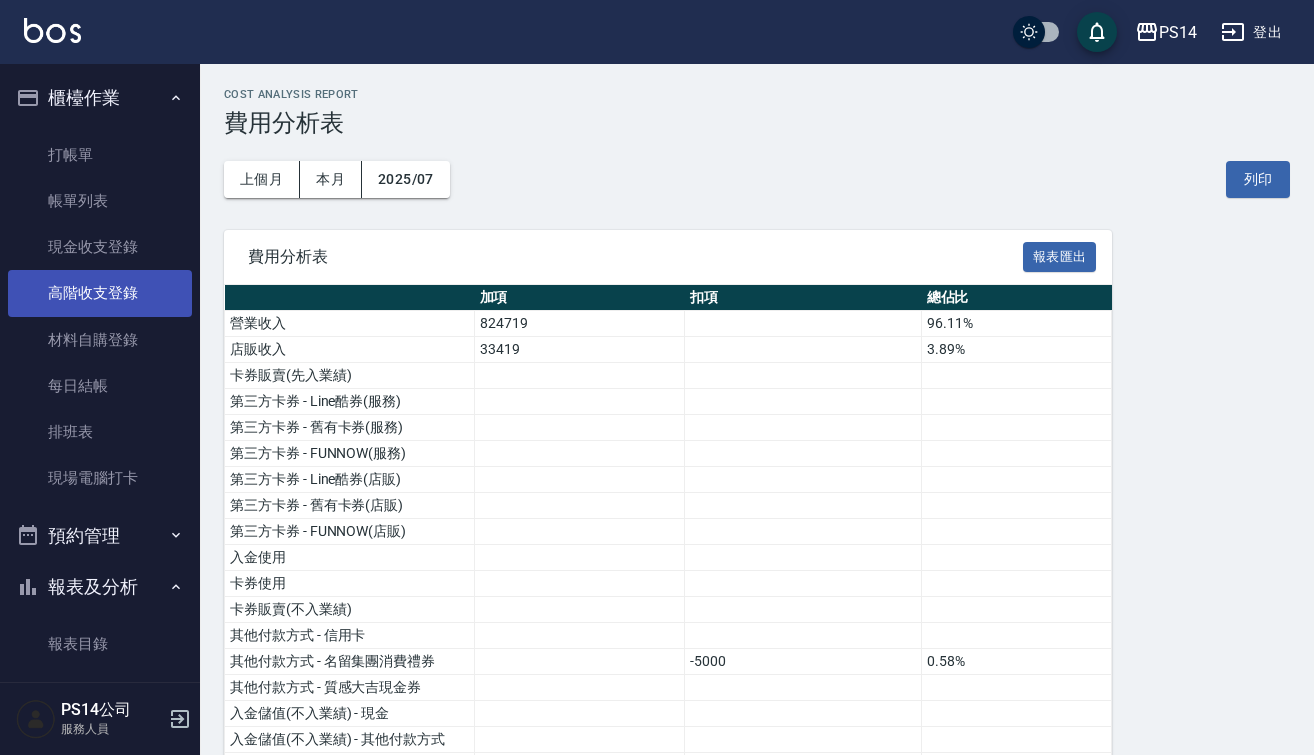 click on "高階收支登錄" at bounding box center [100, 293] 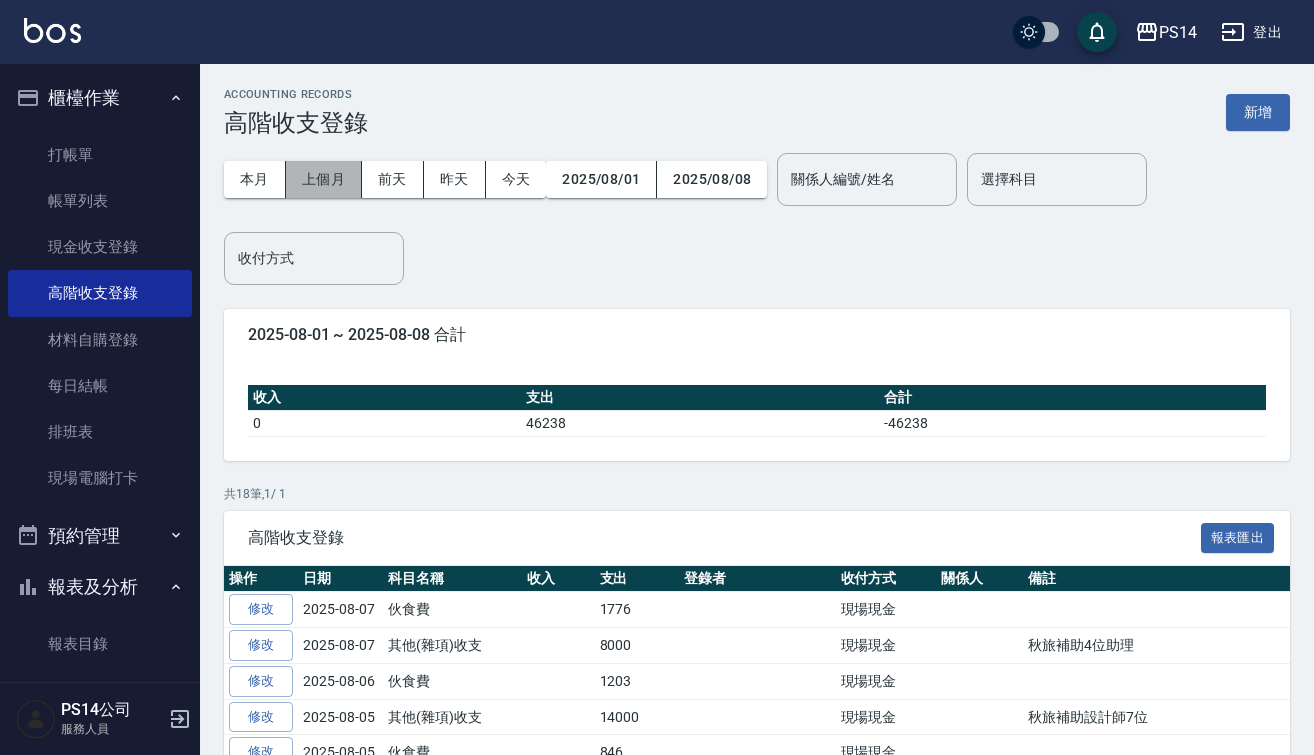 click on "上個月" at bounding box center [324, 179] 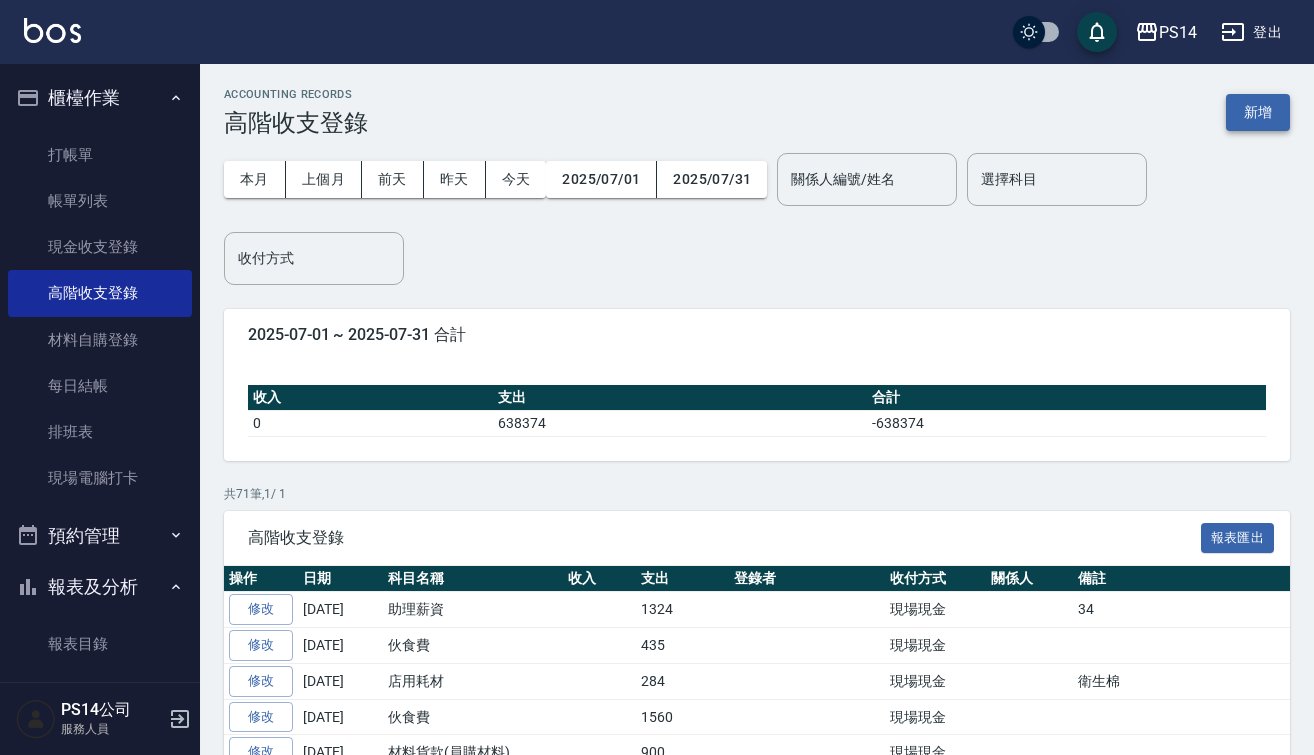 click on "新增" at bounding box center [1258, 112] 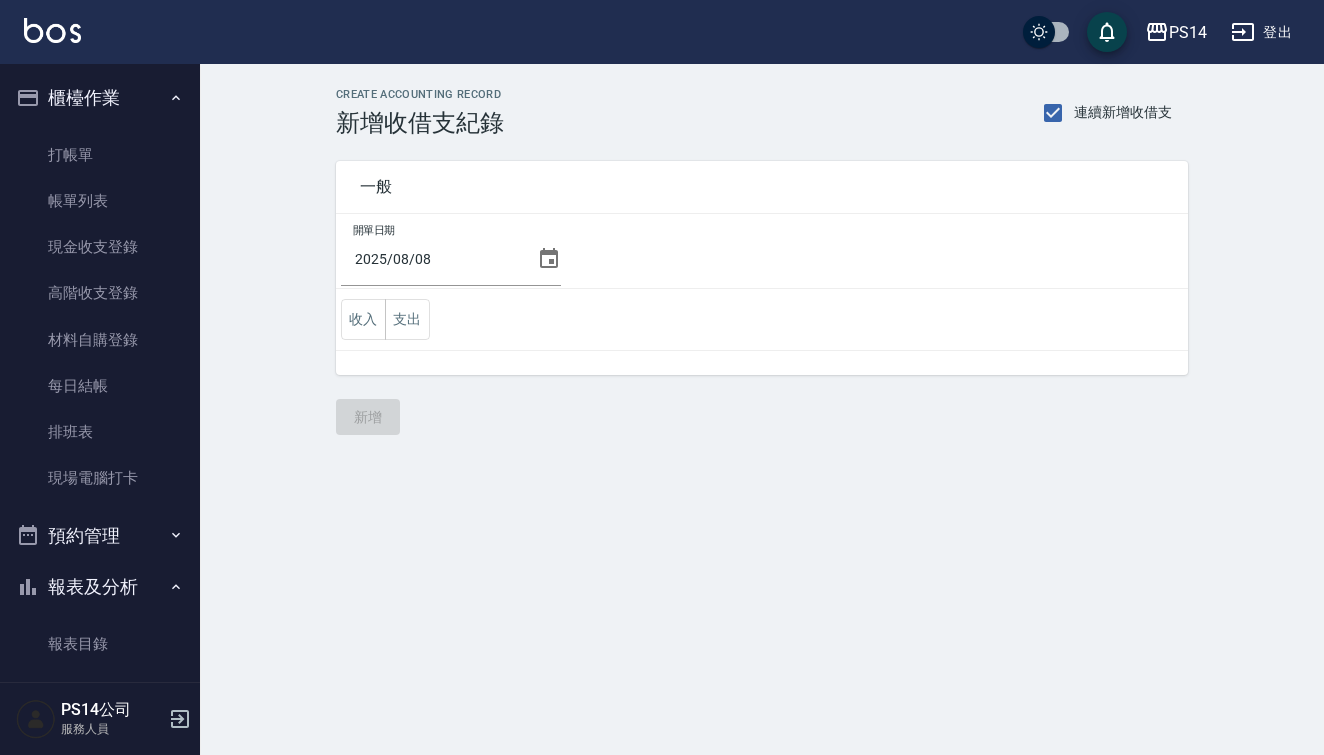 click on "開單日期 2025/08/08" at bounding box center [762, 251] 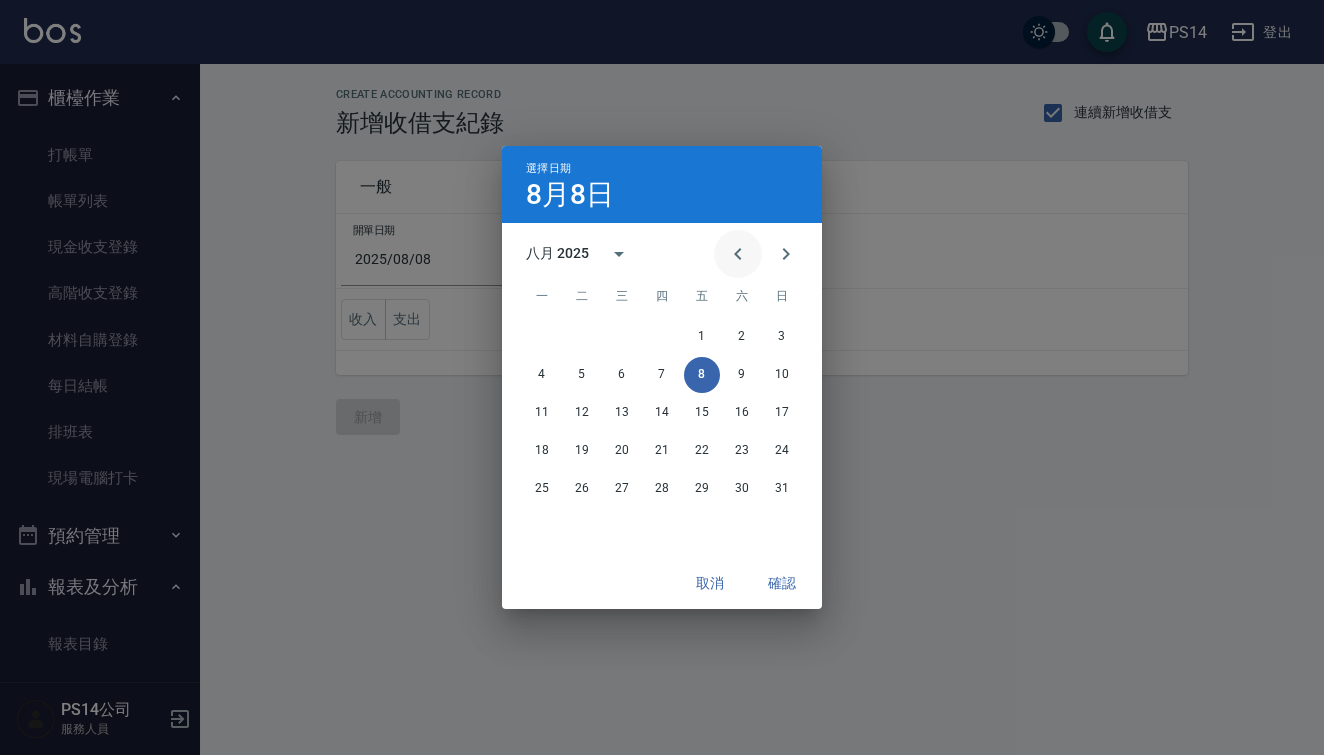 click 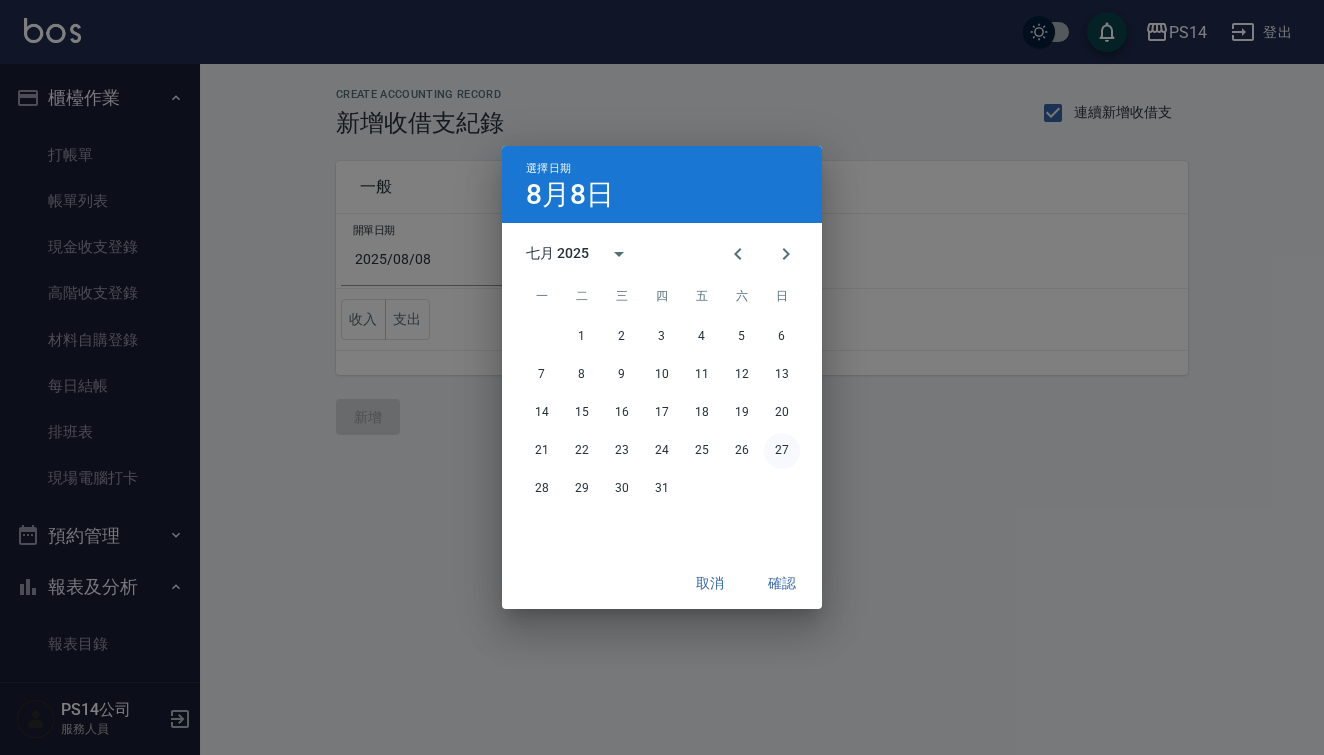 click on "27" at bounding box center (782, 451) 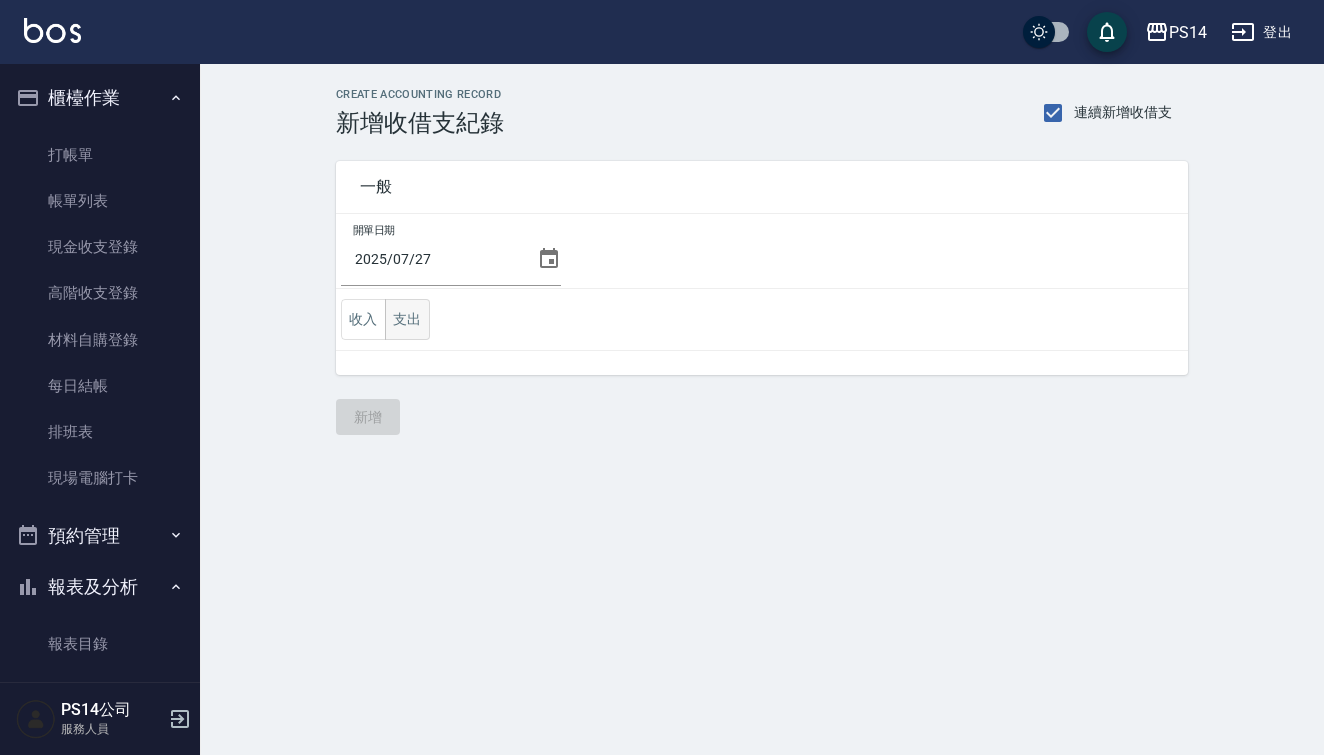 click on "支出" at bounding box center (407, 319) 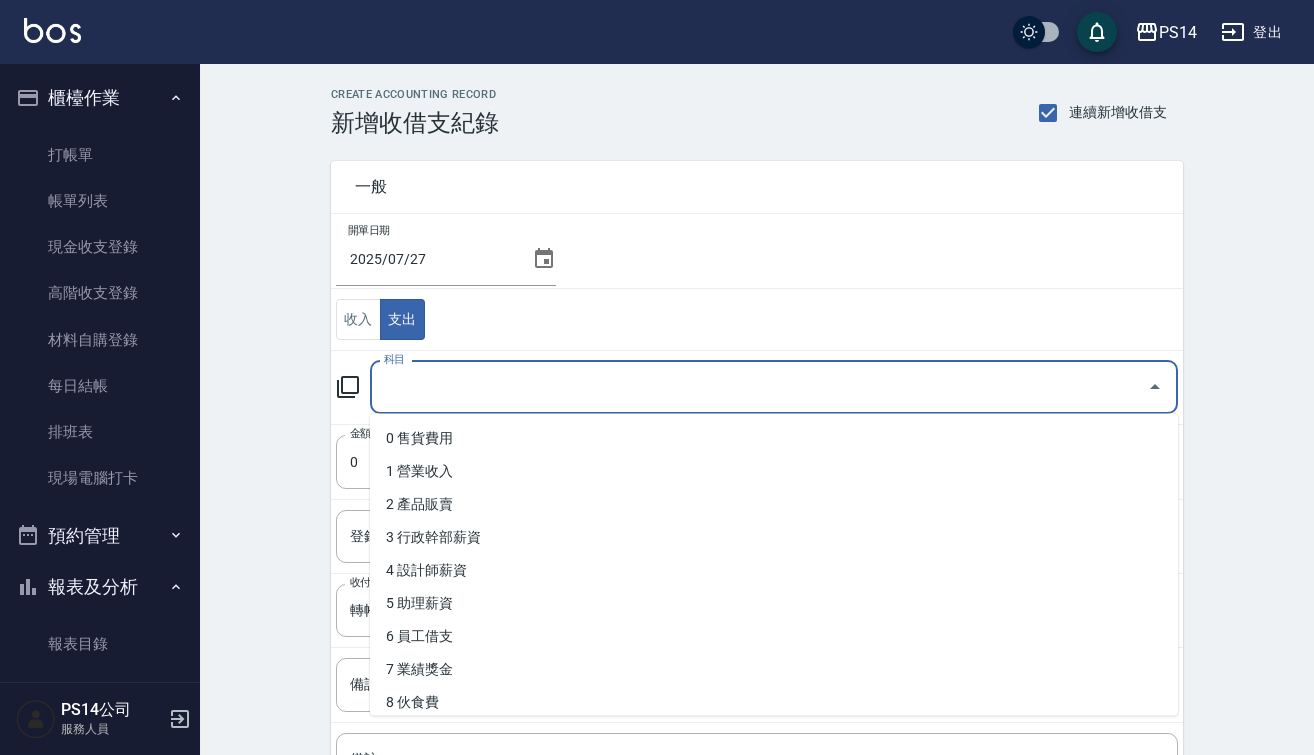 click on "科目" at bounding box center [759, 387] 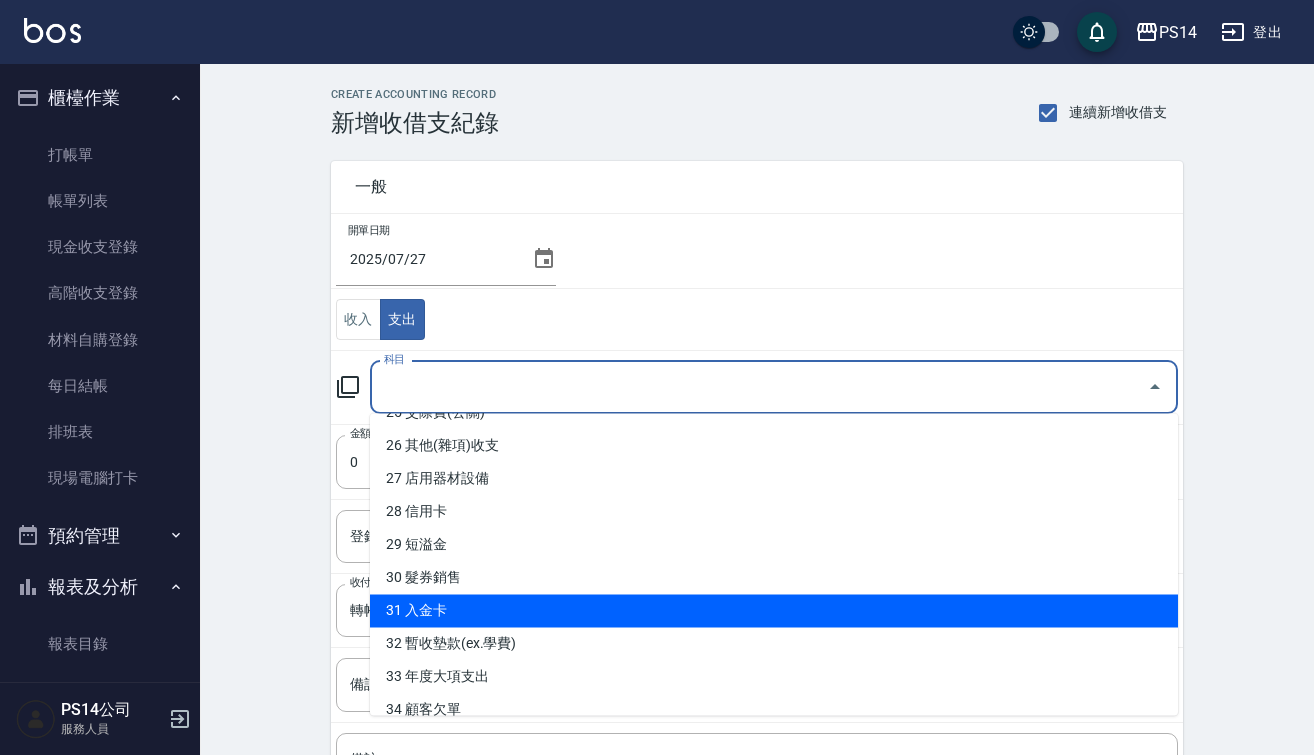 scroll, scrollTop: 856, scrollLeft: 0, axis: vertical 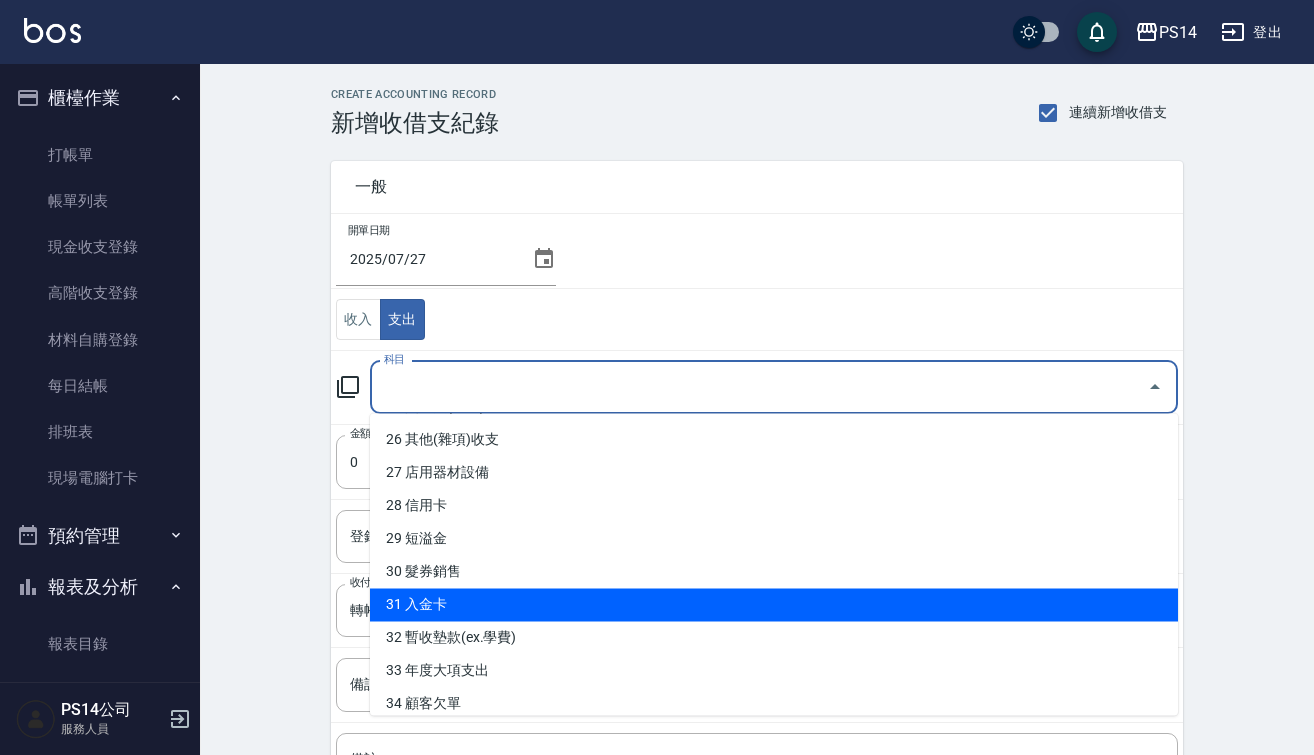 click on "31 入金卡" at bounding box center [774, 605] 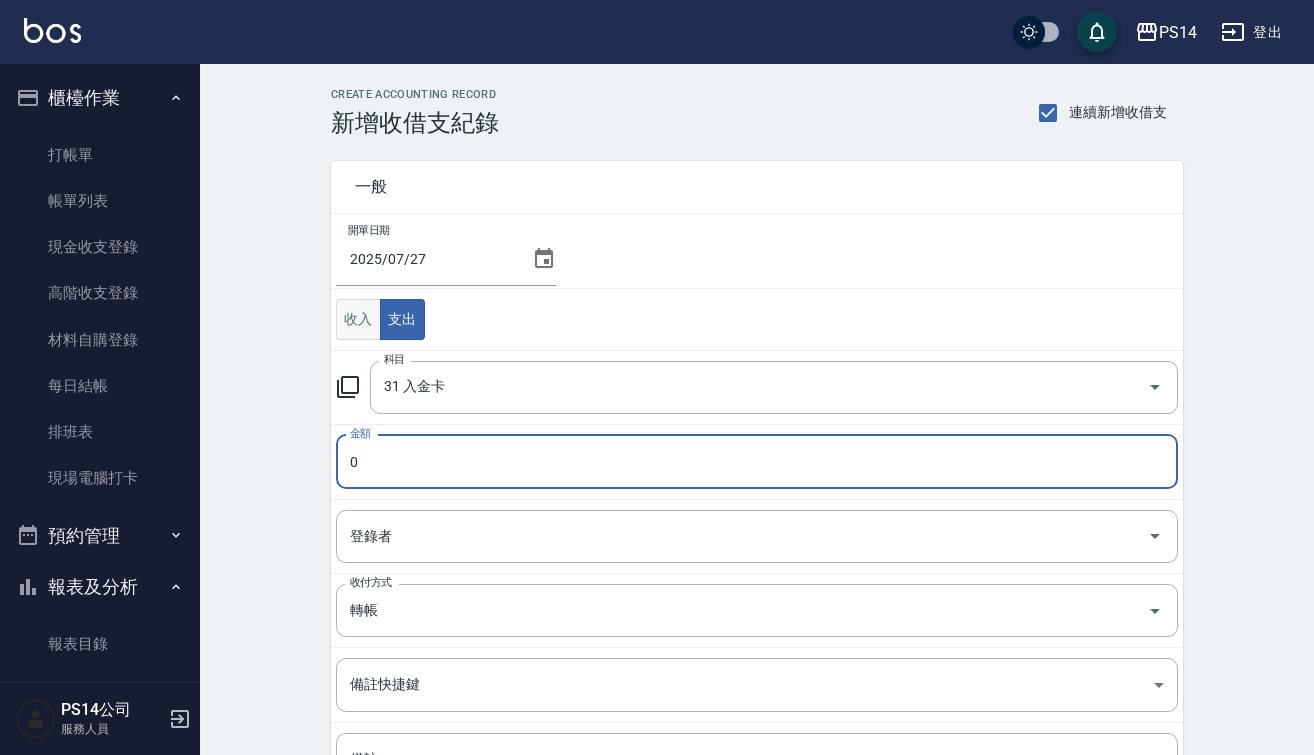 click on "收入" at bounding box center (358, 319) 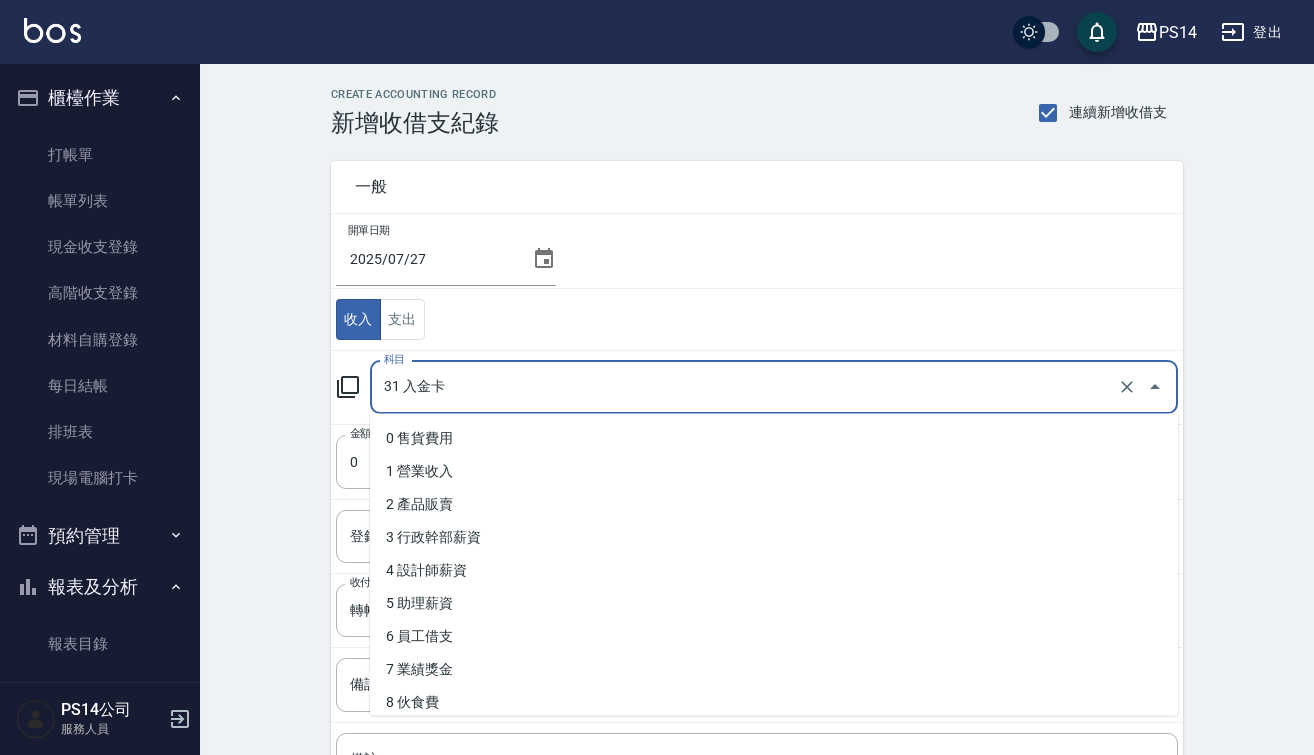 click on "31 入金卡" at bounding box center (746, 387) 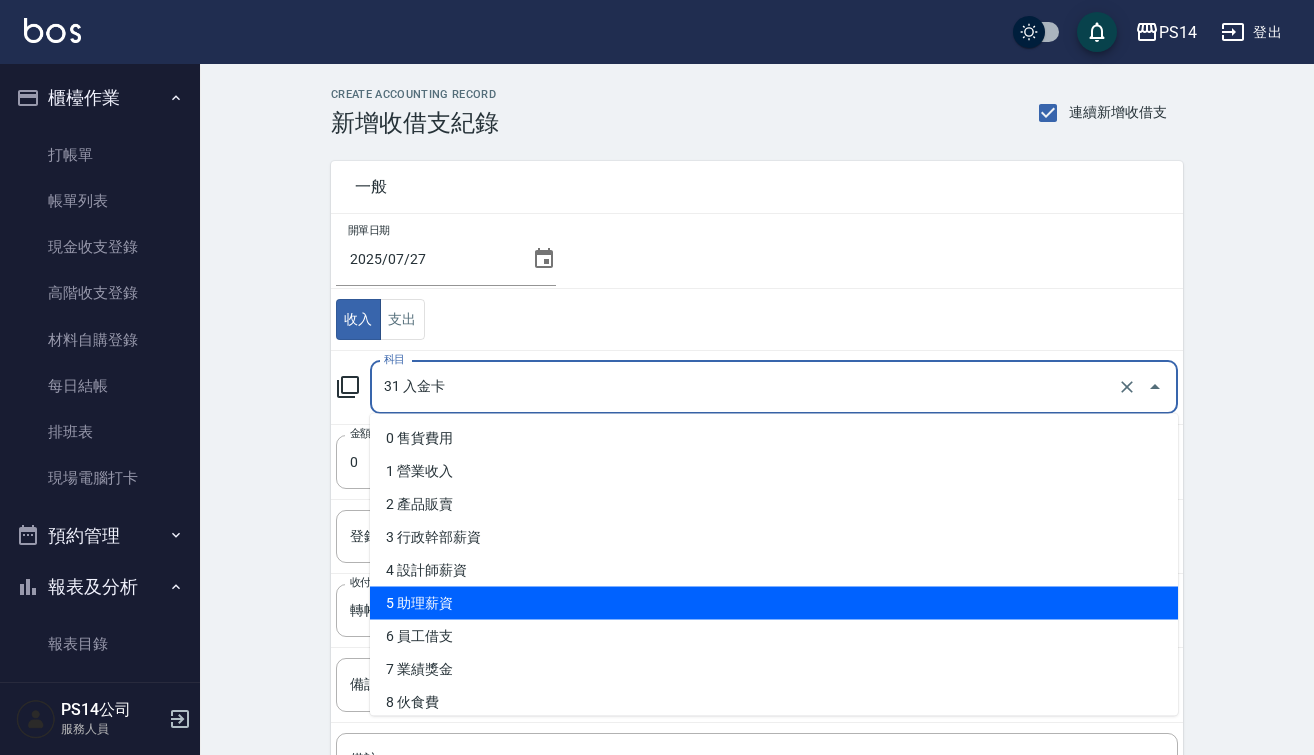 click on "5 助理薪資" at bounding box center [774, 603] 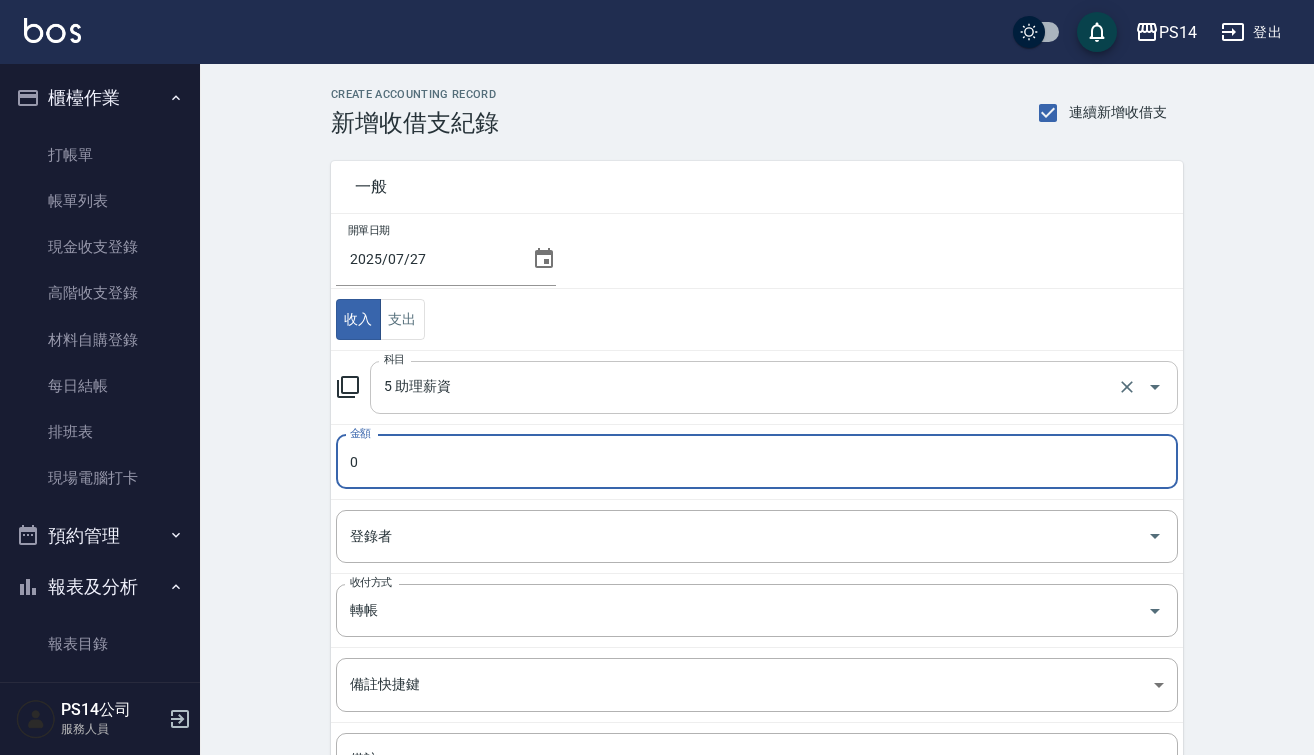 click on "5 助理薪資" at bounding box center [746, 387] 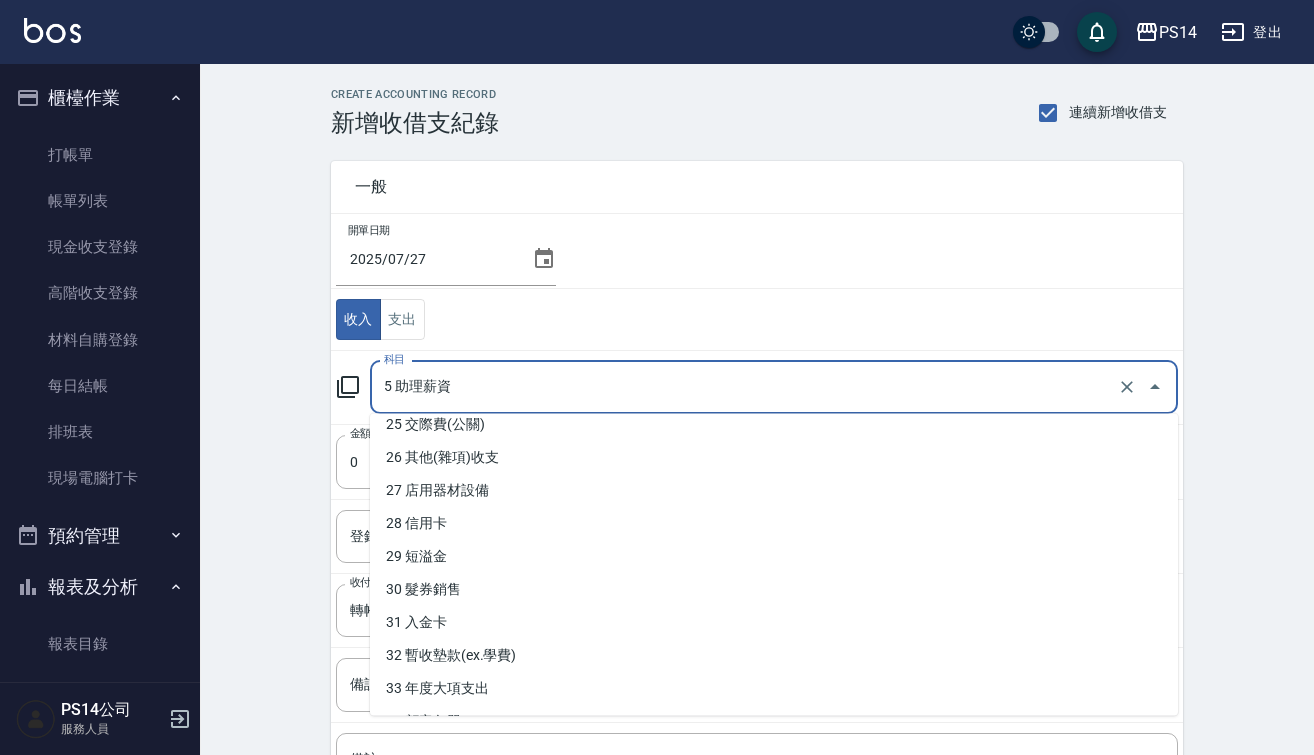 scroll, scrollTop: 869, scrollLeft: 0, axis: vertical 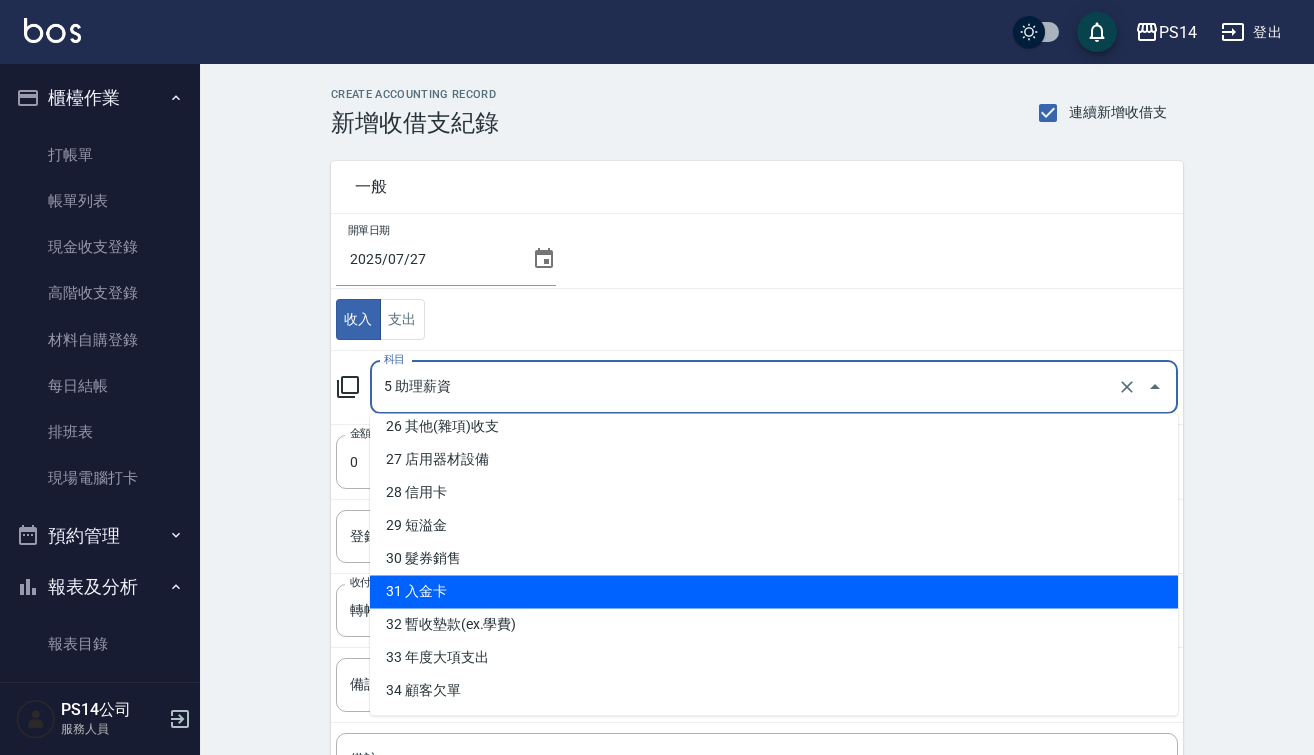 click on "31 入金卡" at bounding box center (774, 592) 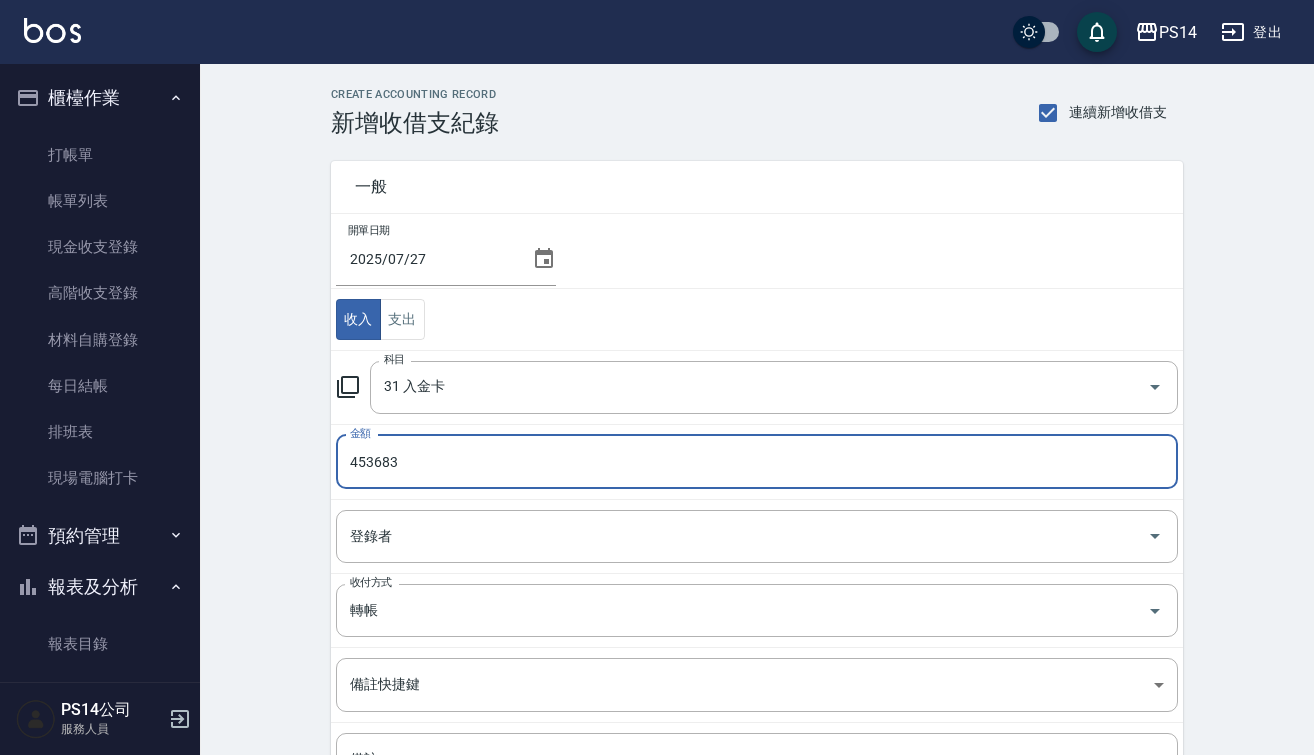 type on "453683" 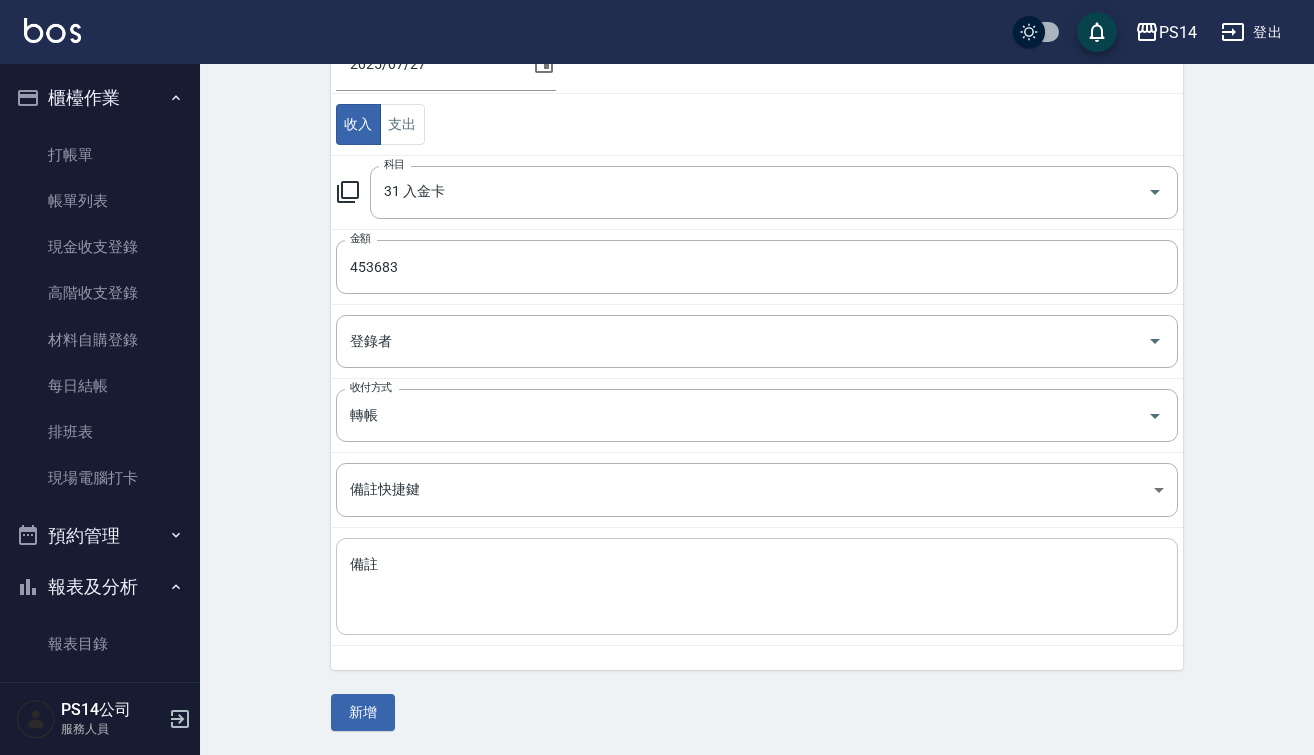 scroll, scrollTop: 194, scrollLeft: 0, axis: vertical 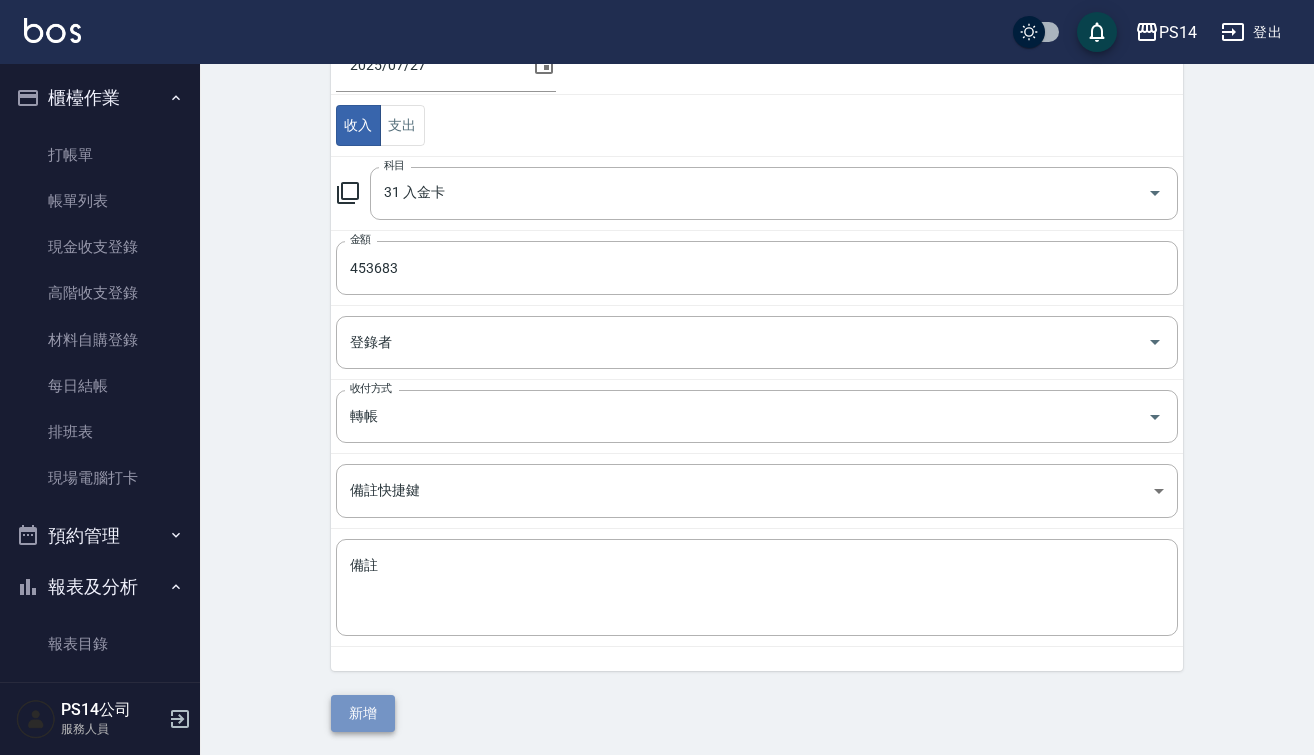 click on "新增" at bounding box center [363, 713] 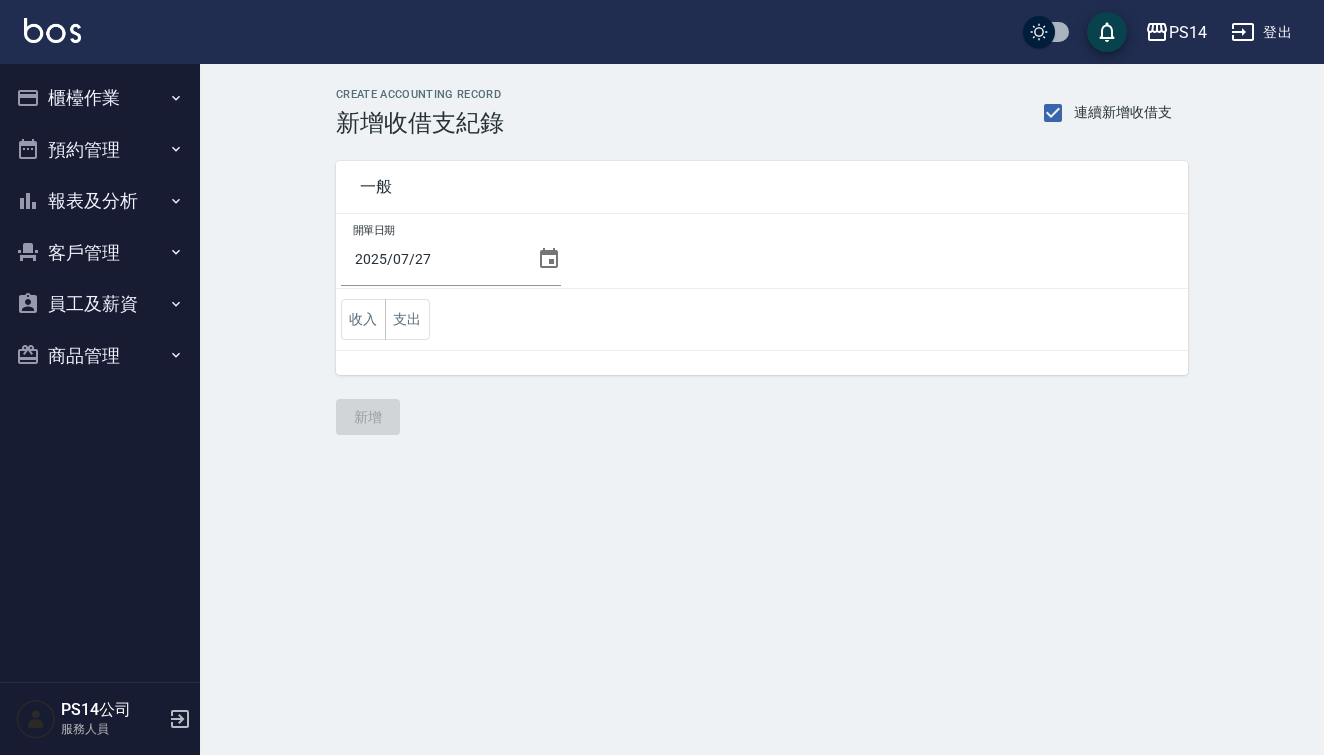 scroll, scrollTop: 0, scrollLeft: 0, axis: both 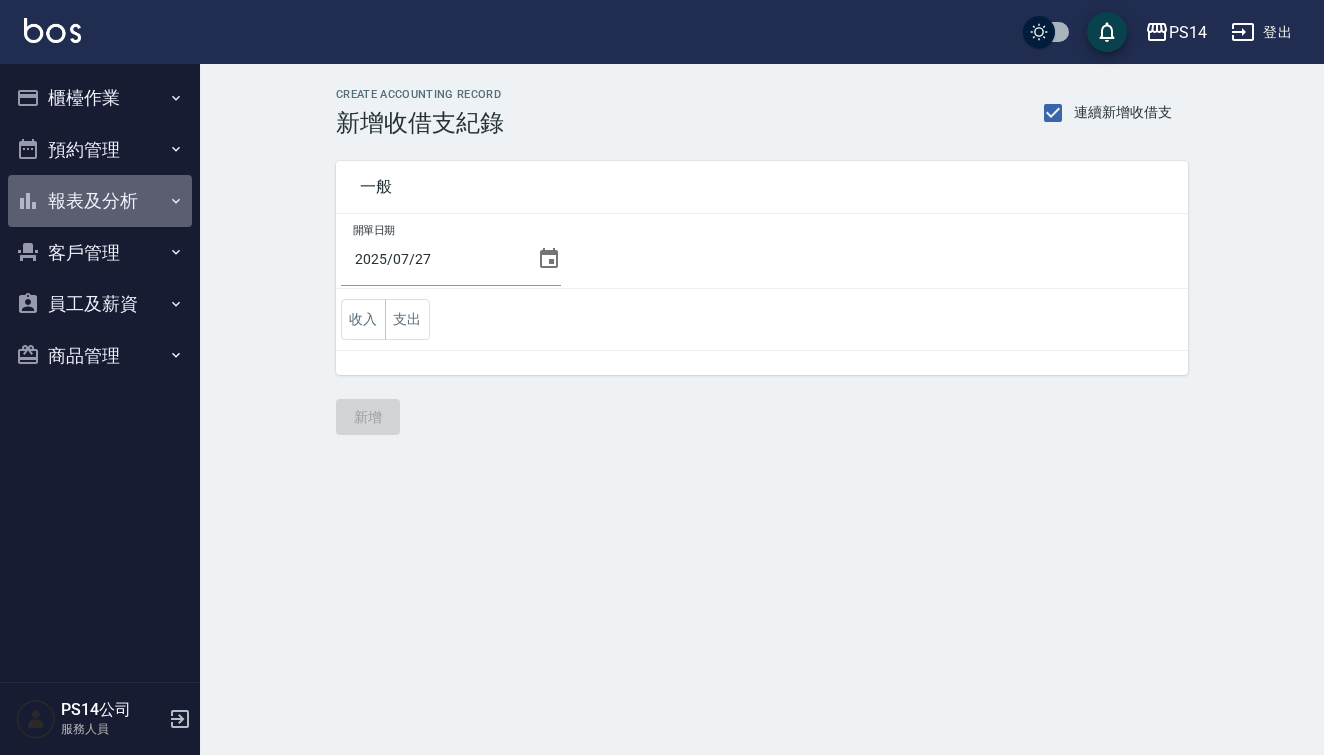 click on "報表及分析" at bounding box center [100, 201] 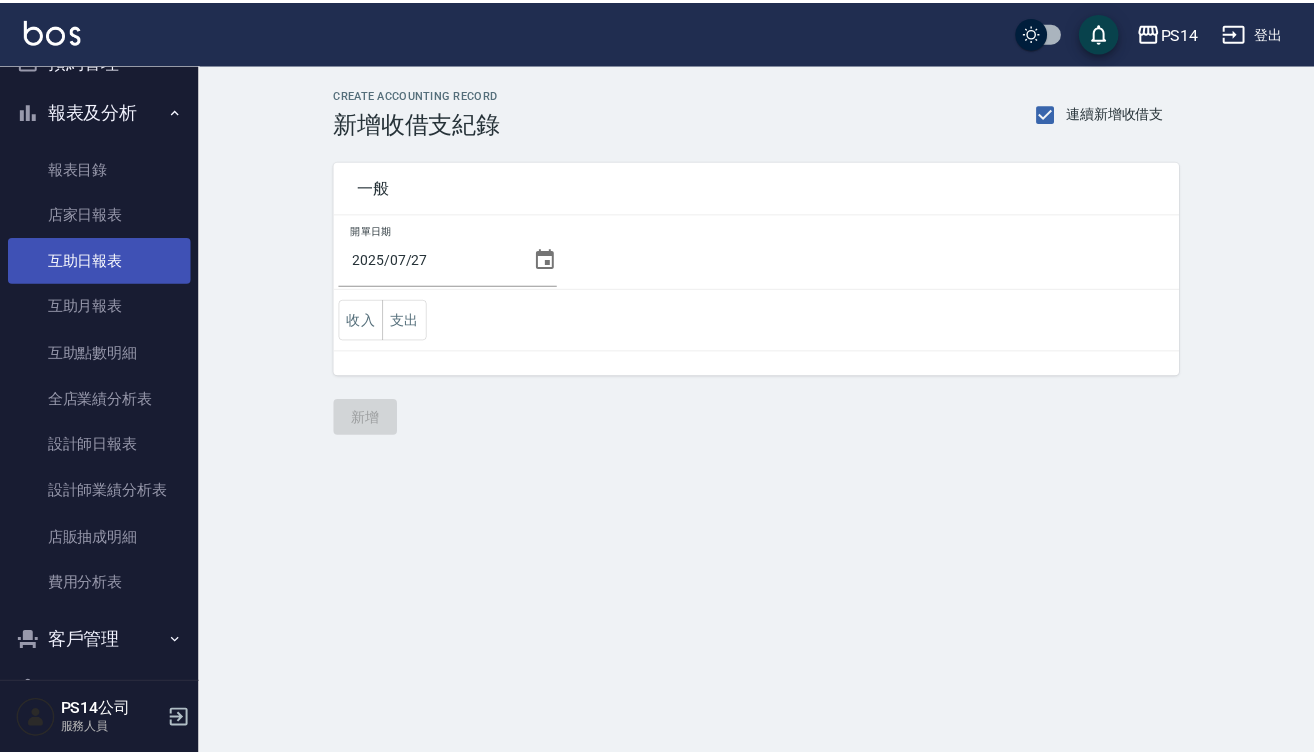 scroll, scrollTop: 120, scrollLeft: 0, axis: vertical 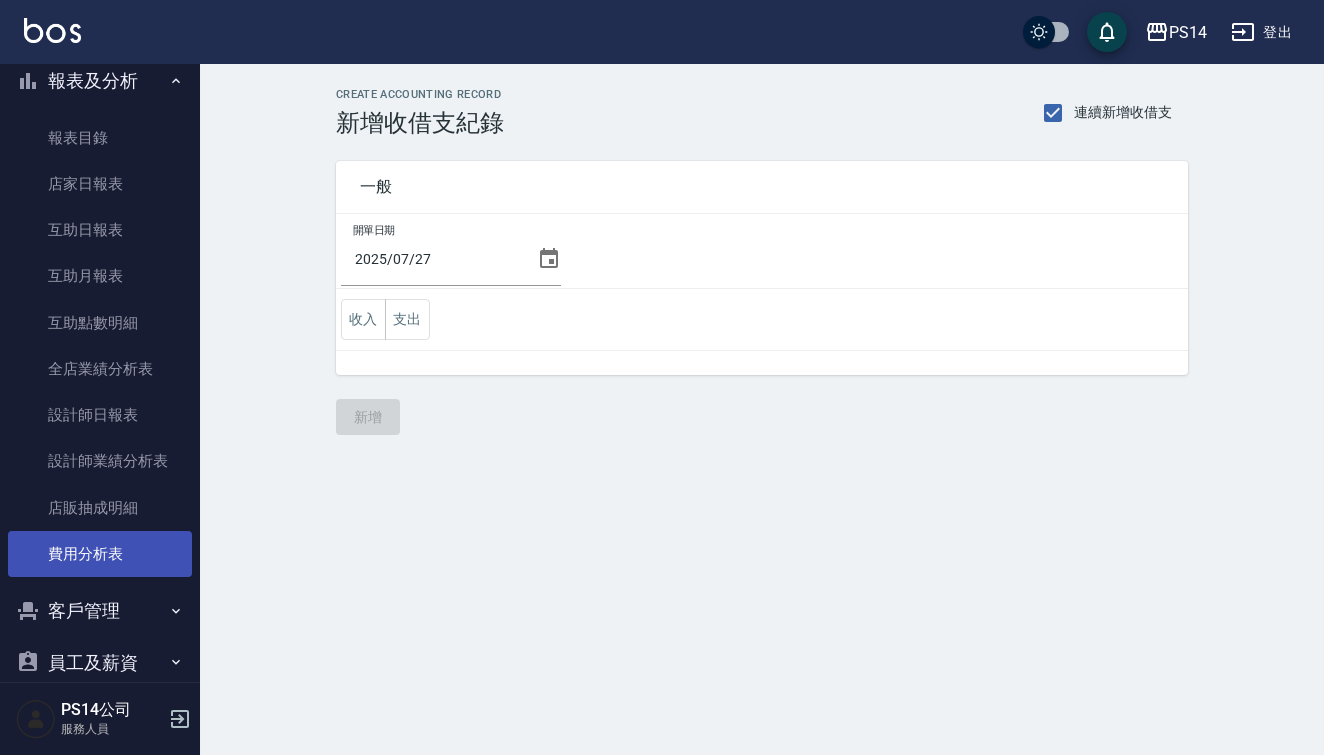click on "費用分析表" at bounding box center (100, 554) 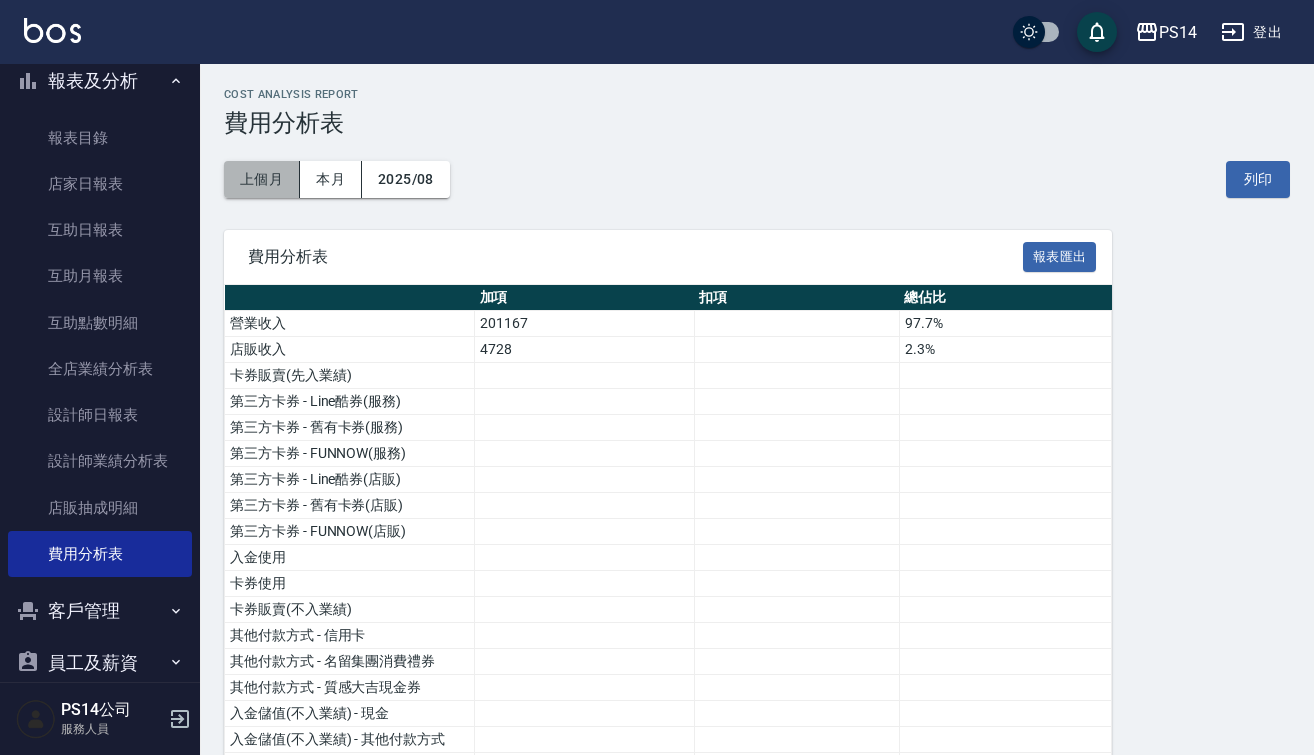 click on "上個月" at bounding box center [262, 179] 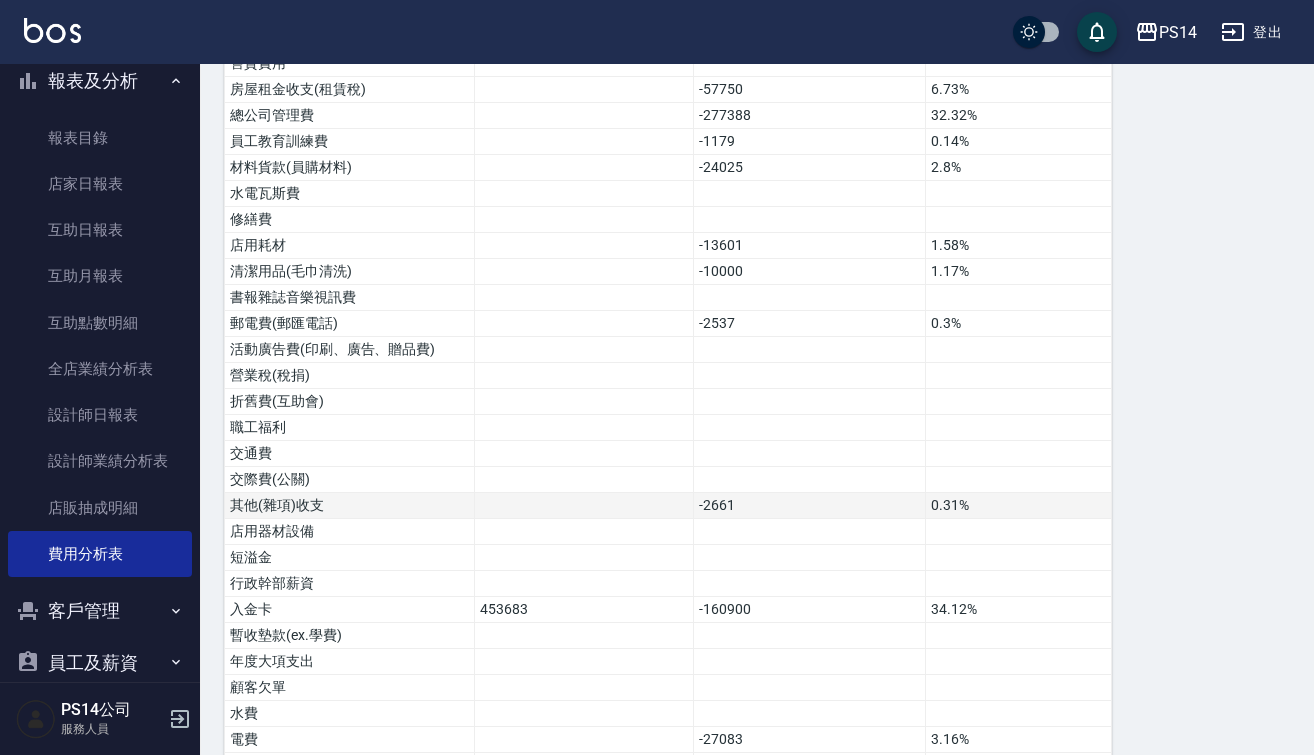 scroll, scrollTop: 1074, scrollLeft: 0, axis: vertical 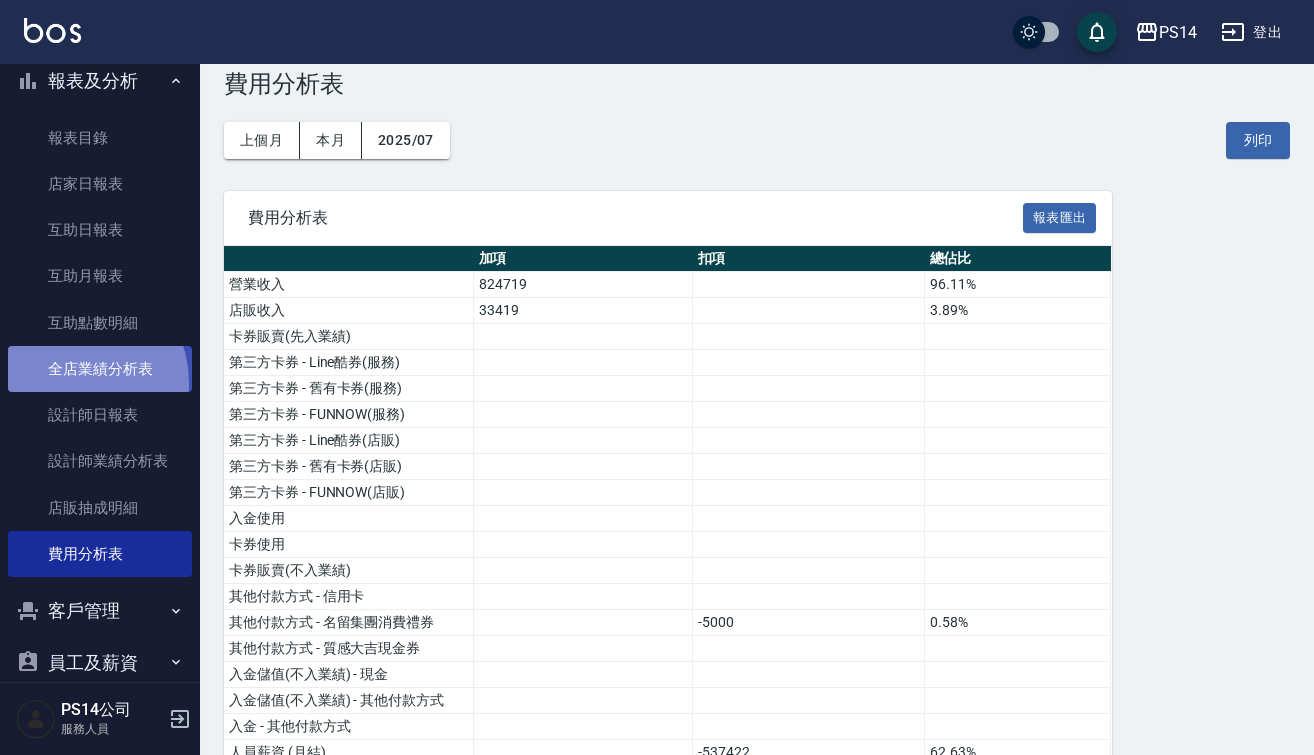 click on "全店業績分析表" at bounding box center (100, 369) 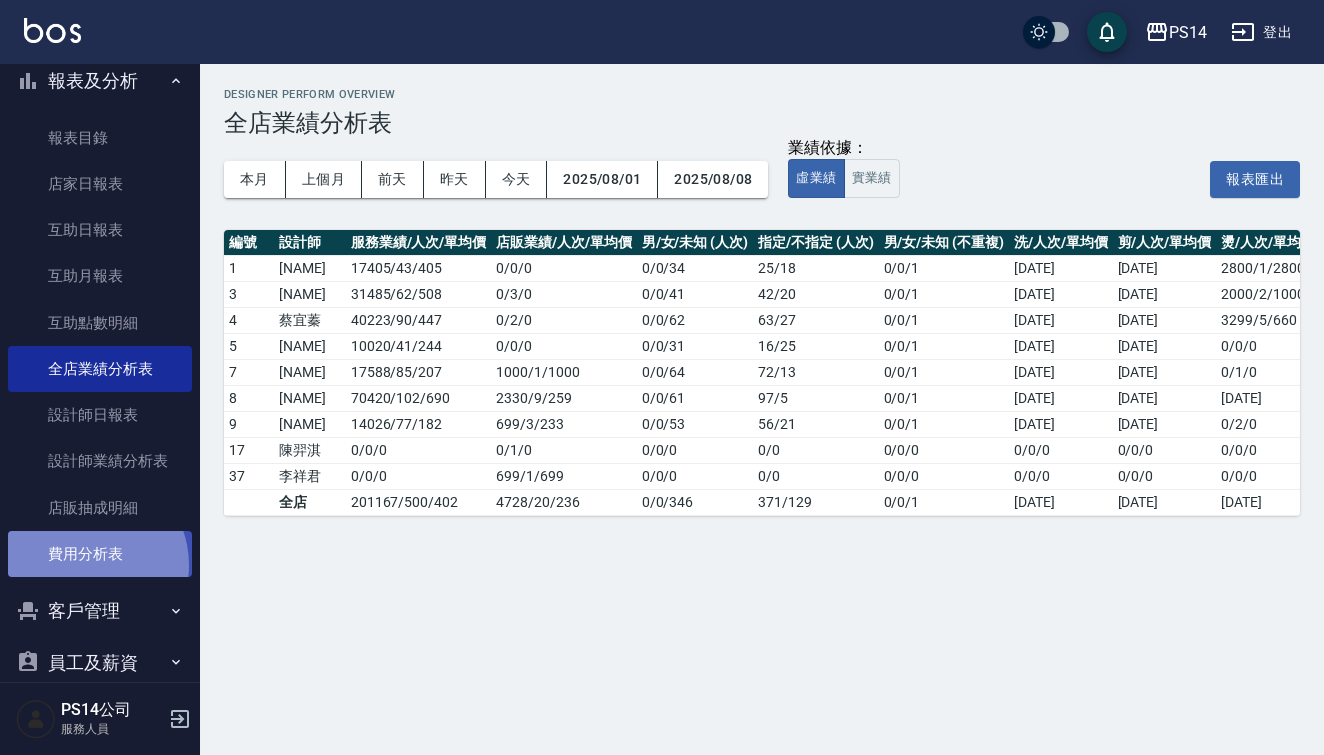 click on "費用分析表" at bounding box center [100, 554] 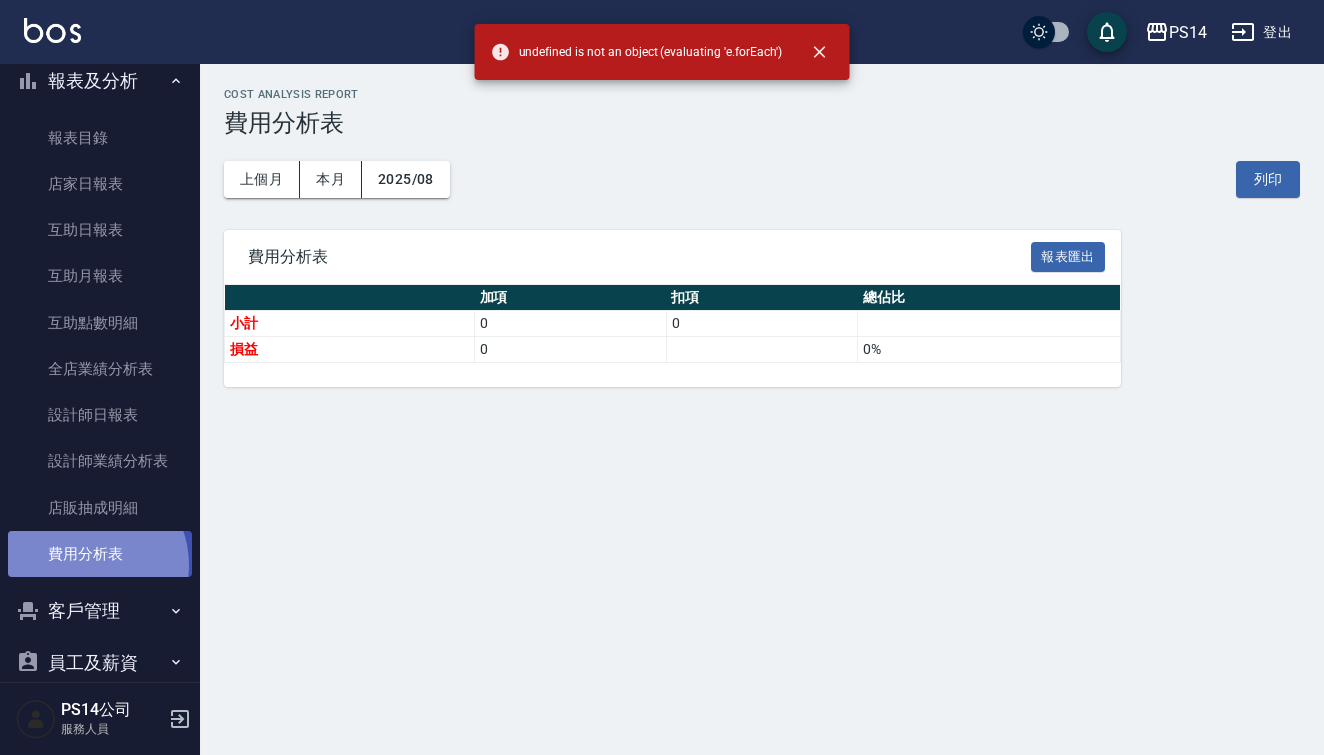click on "費用分析表" at bounding box center [100, 554] 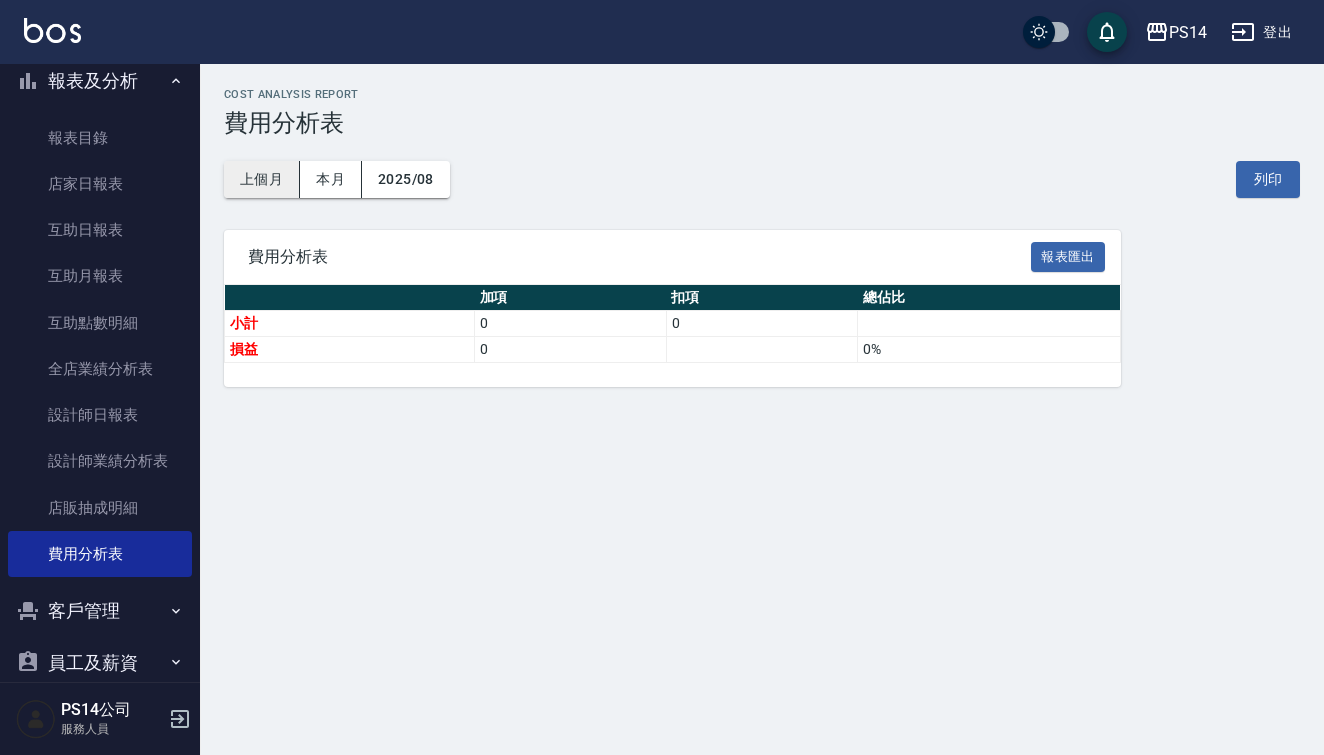 click on "上個月" at bounding box center [262, 179] 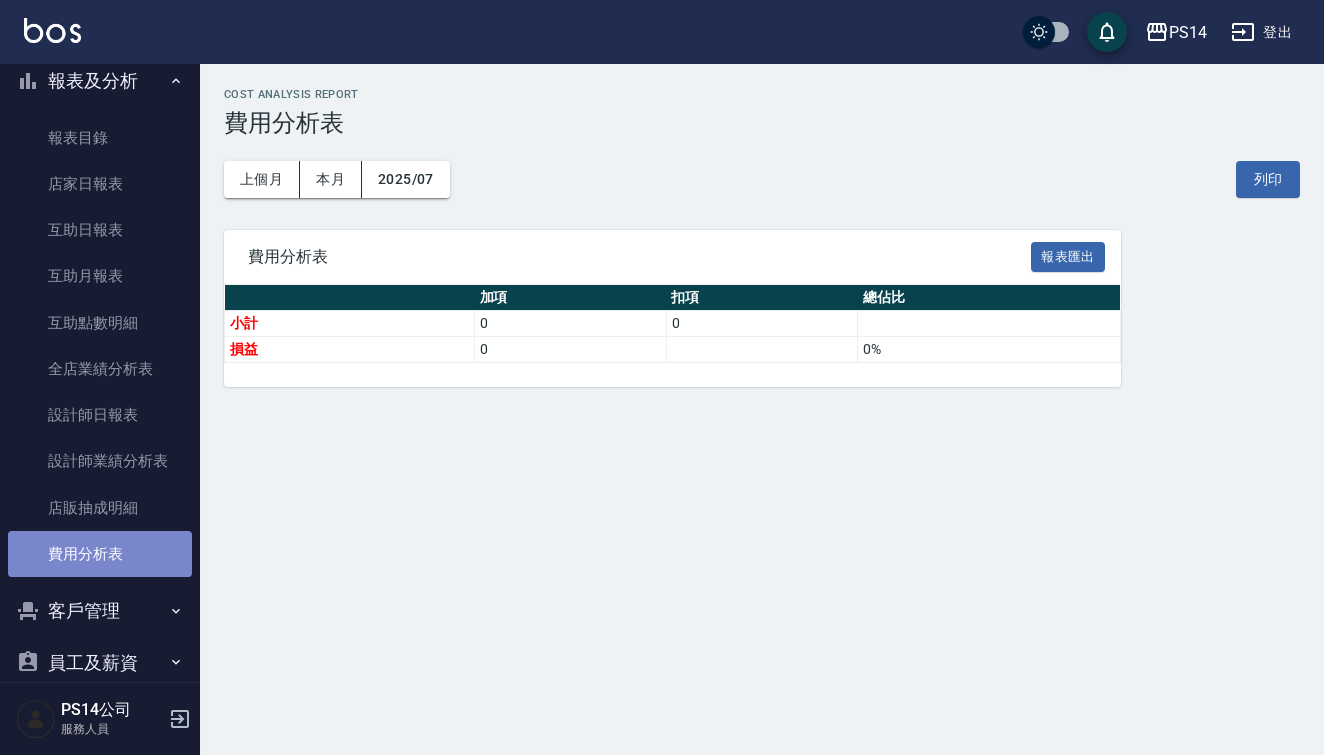 click on "費用分析表" at bounding box center (100, 554) 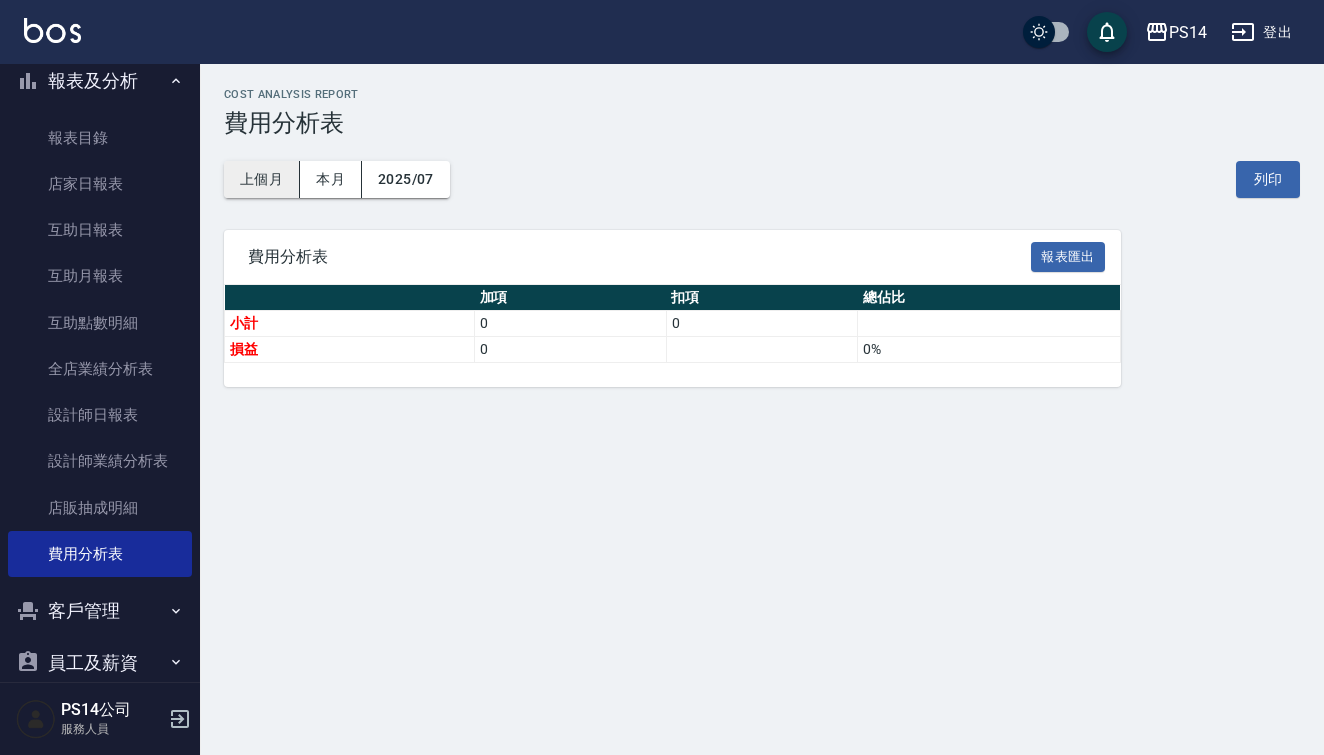 click on "上個月" at bounding box center (262, 179) 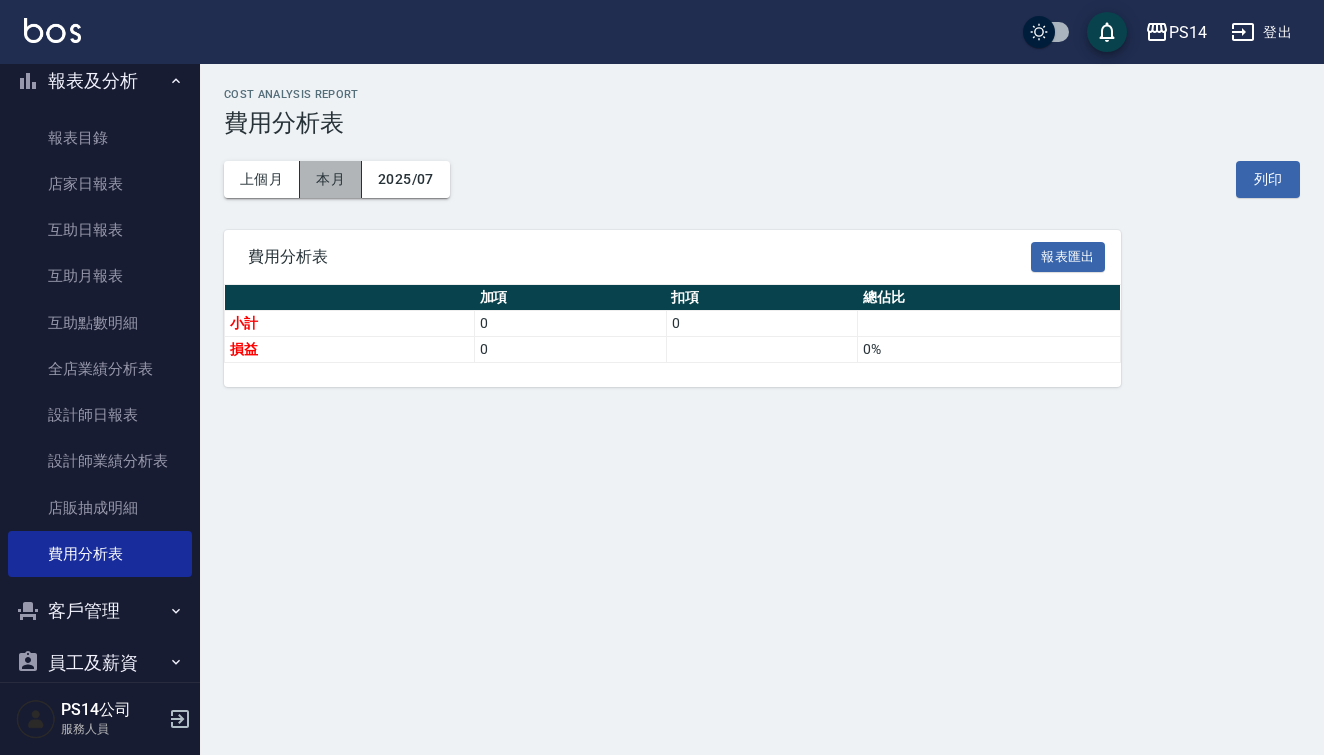 click on "本月" at bounding box center (331, 179) 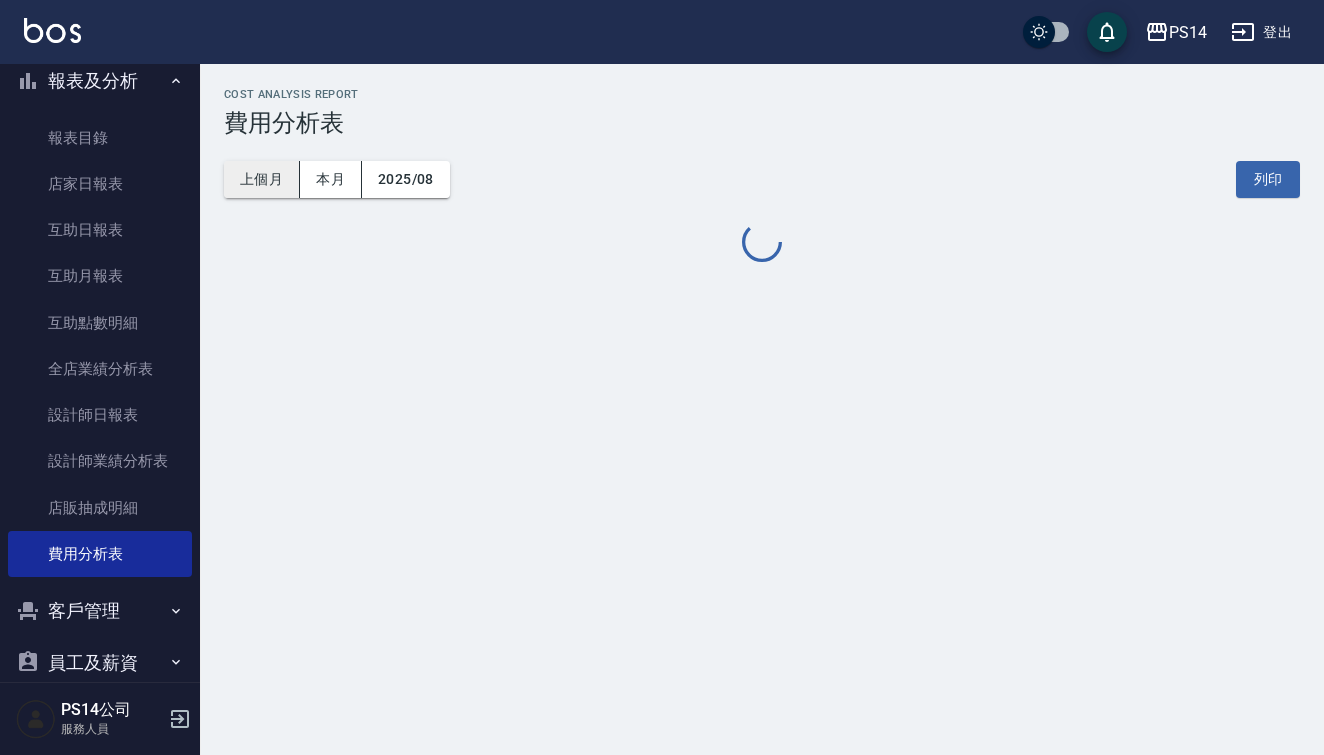 click on "上個月" at bounding box center [262, 179] 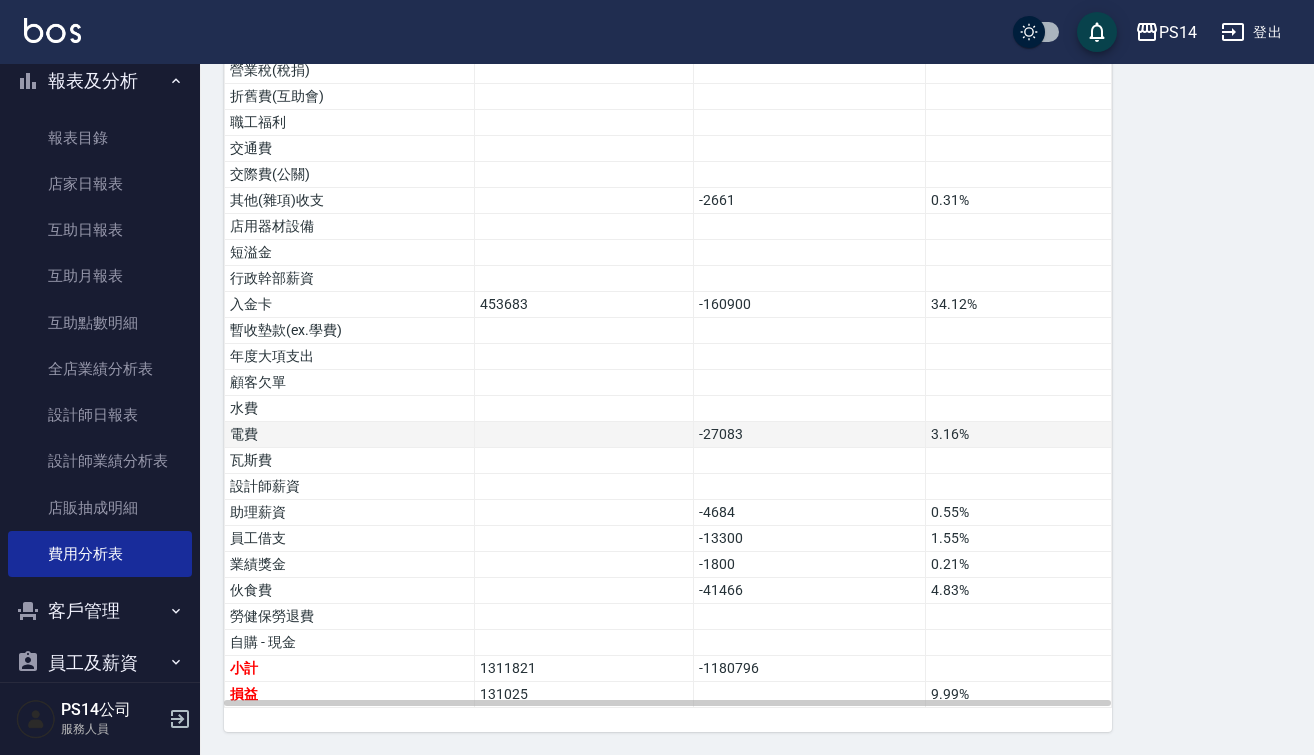 scroll, scrollTop: 928, scrollLeft: 0, axis: vertical 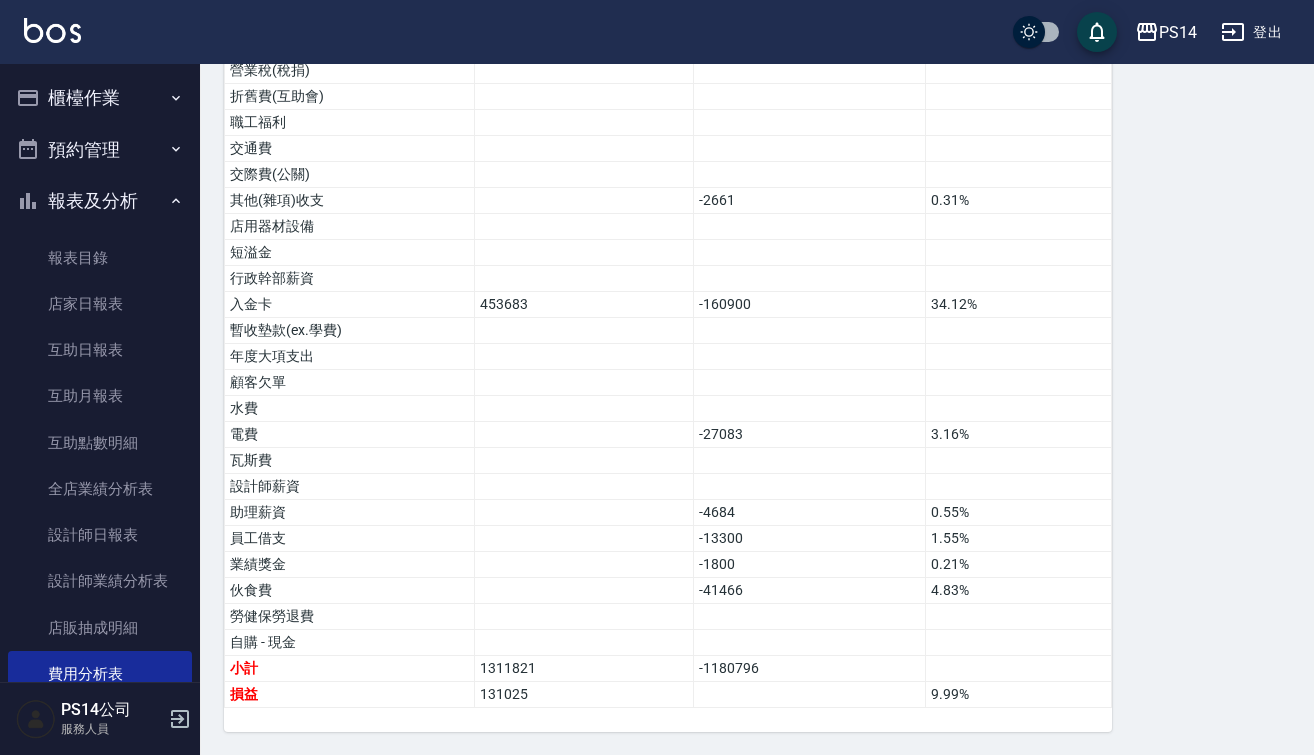 click at bounding box center (52, 30) 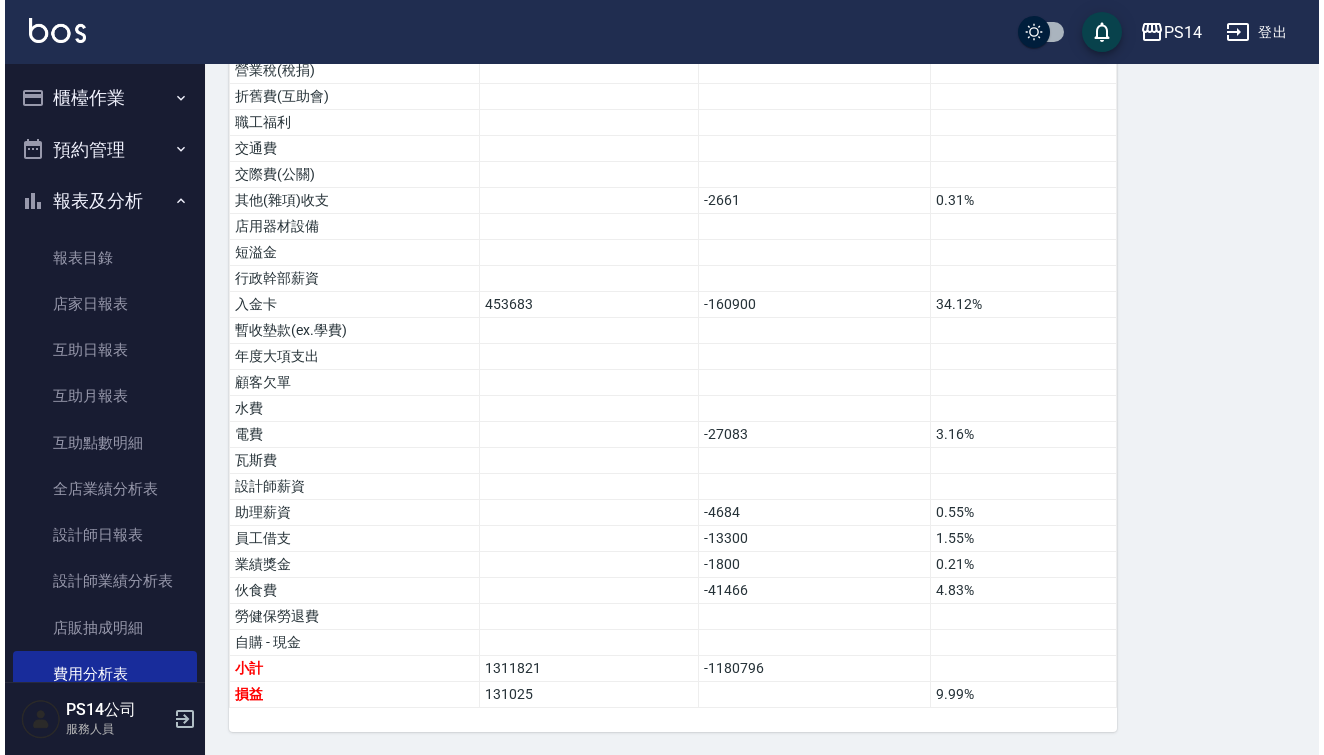 scroll, scrollTop: 0, scrollLeft: 0, axis: both 